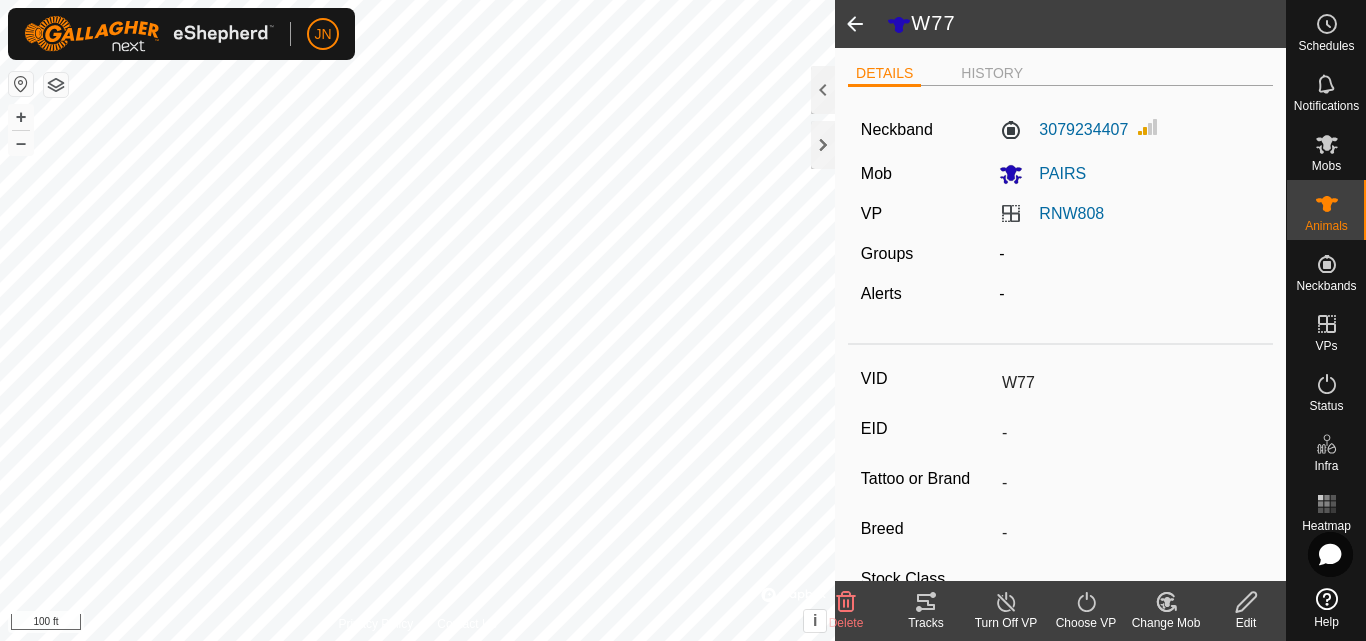 scroll, scrollTop: 0, scrollLeft: 0, axis: both 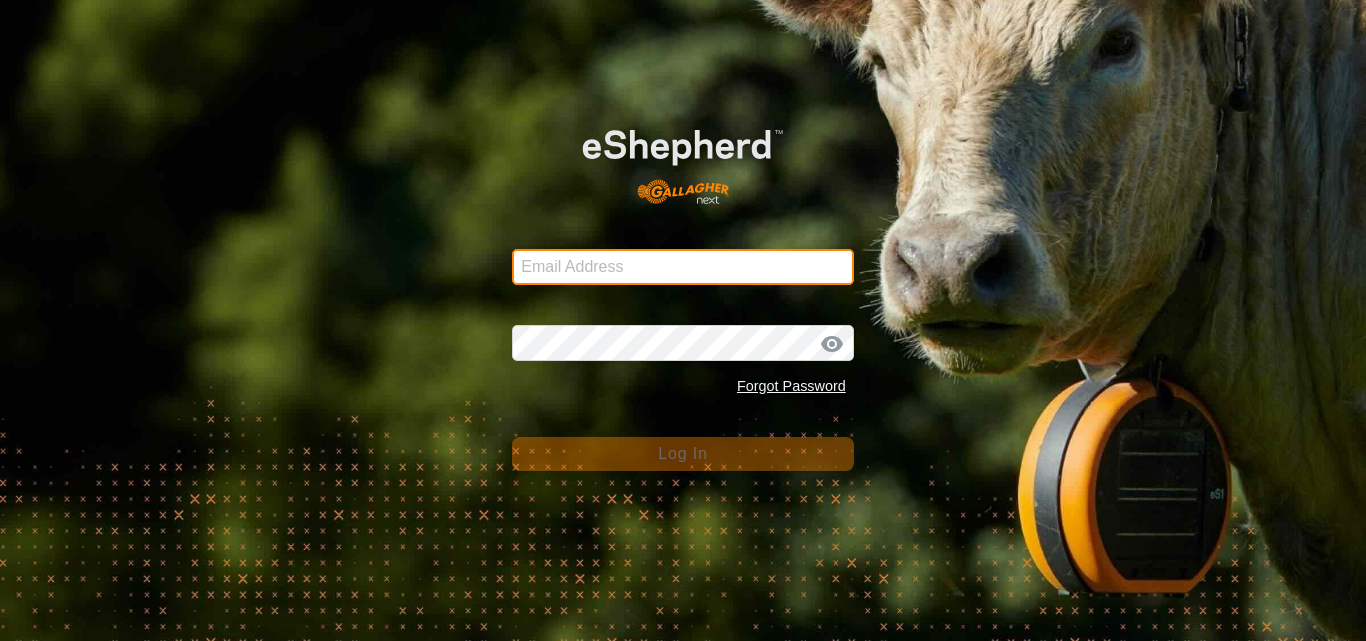 click on "Email Address" at bounding box center (683, 267) 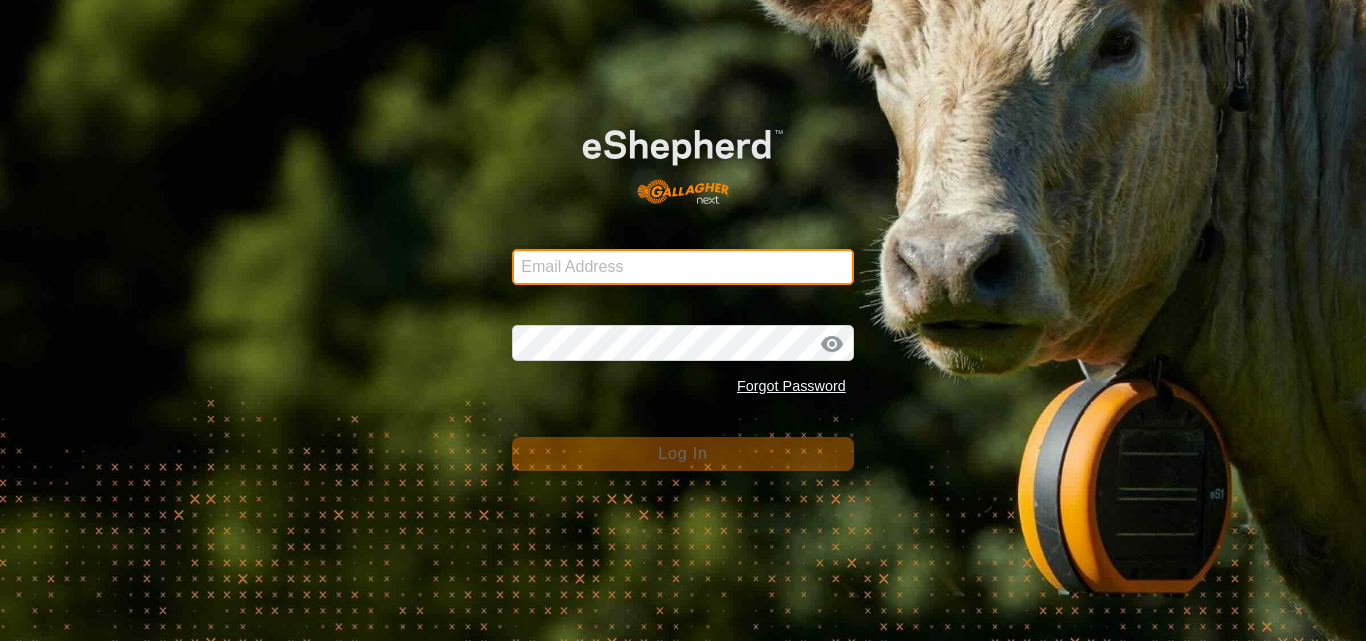 type on "[EMAIL]" 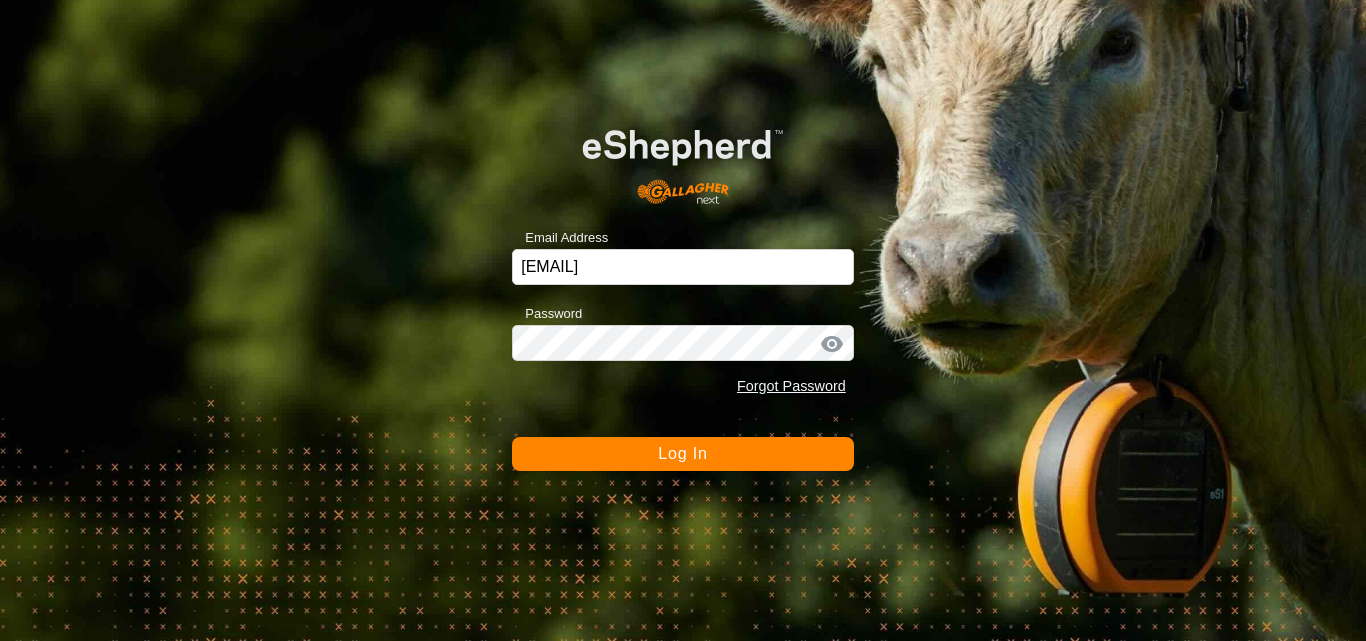 click on "Log In" 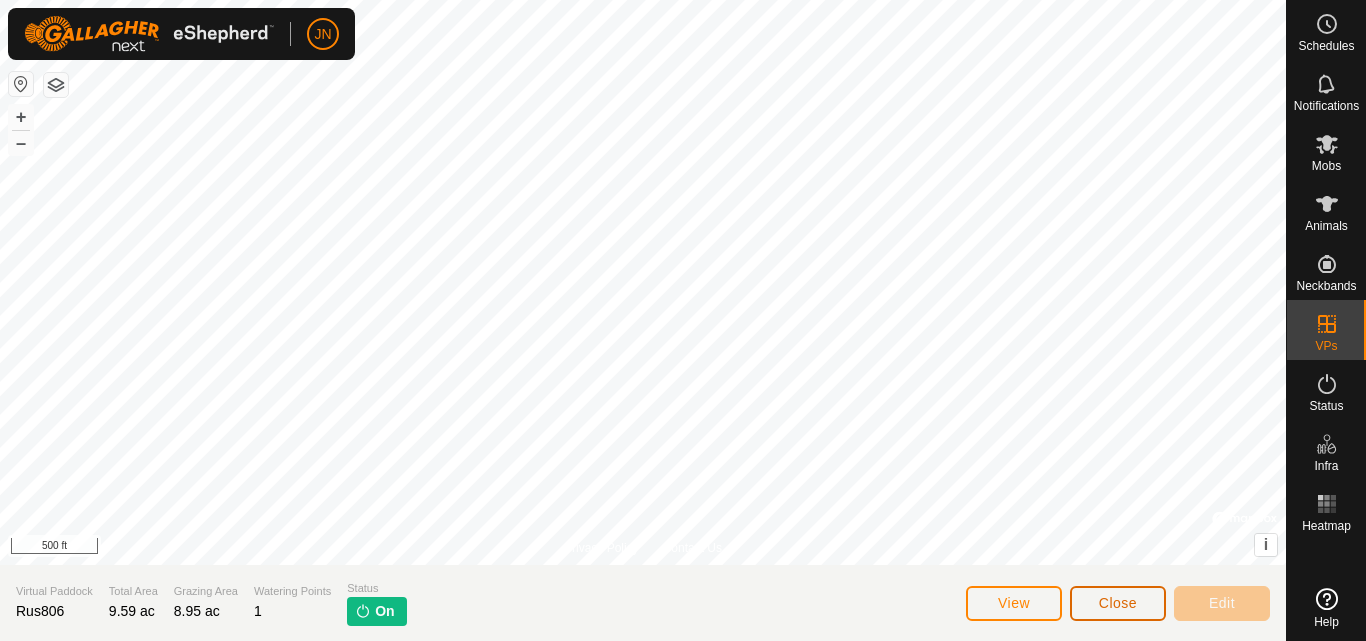 click on "Close" 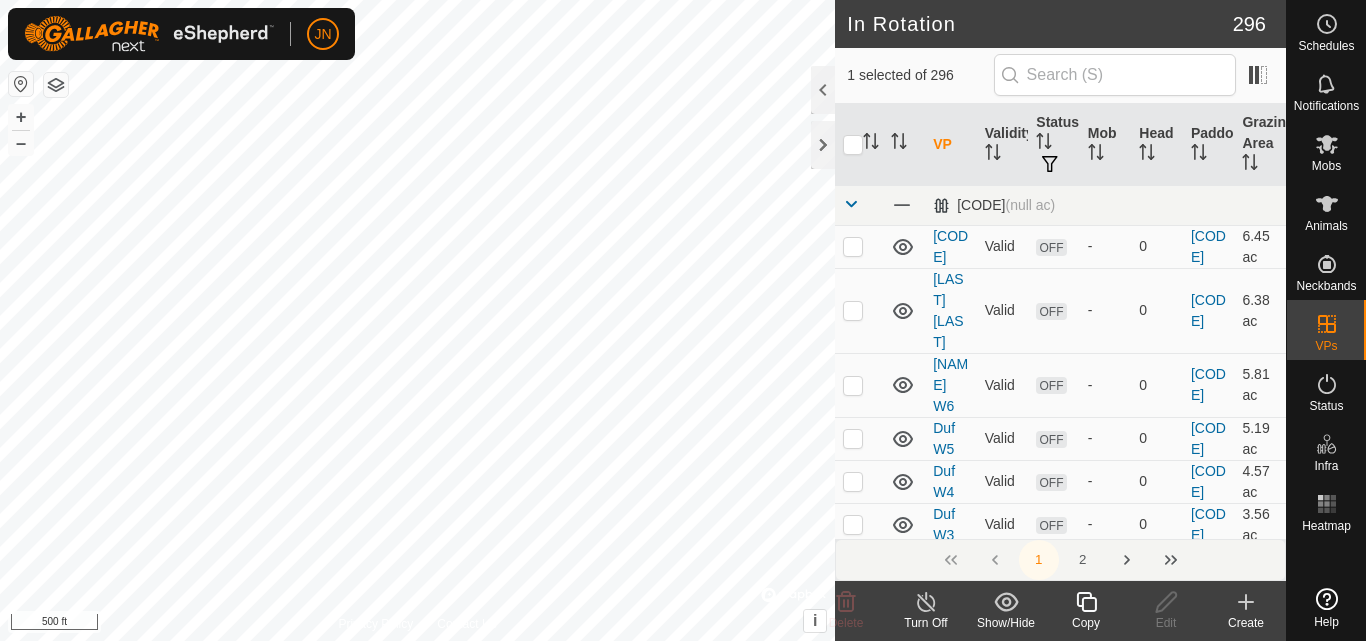 click 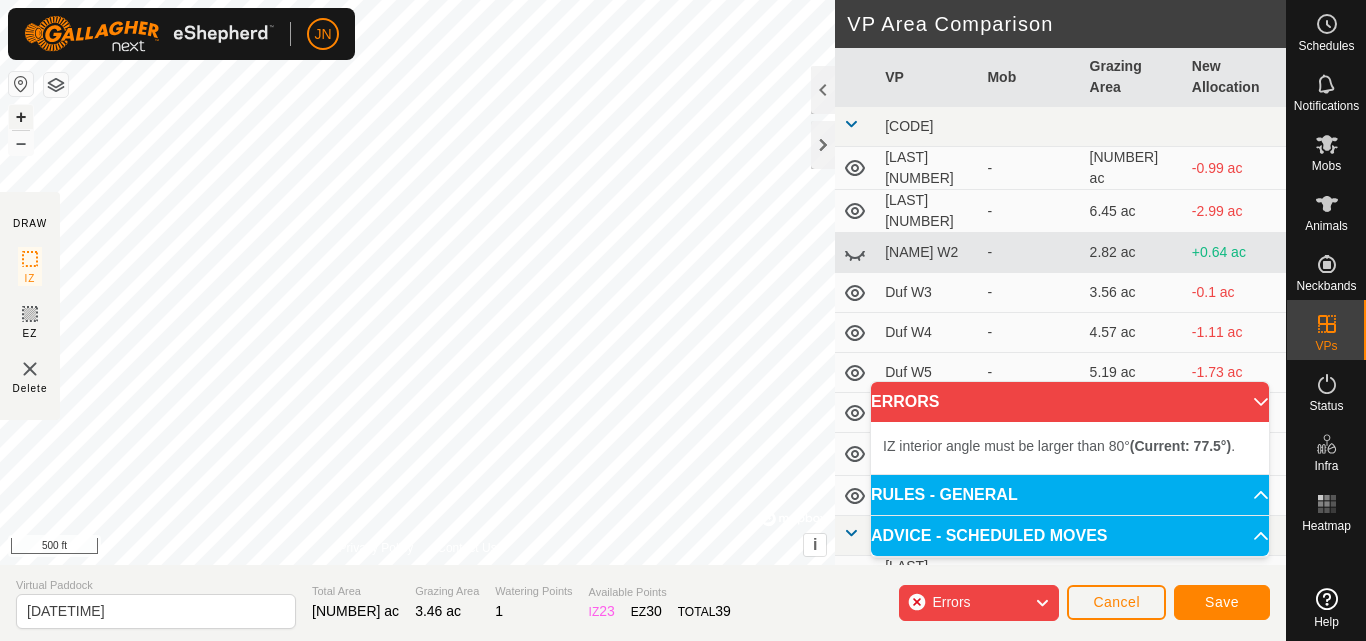 click on "+" at bounding box center [21, 117] 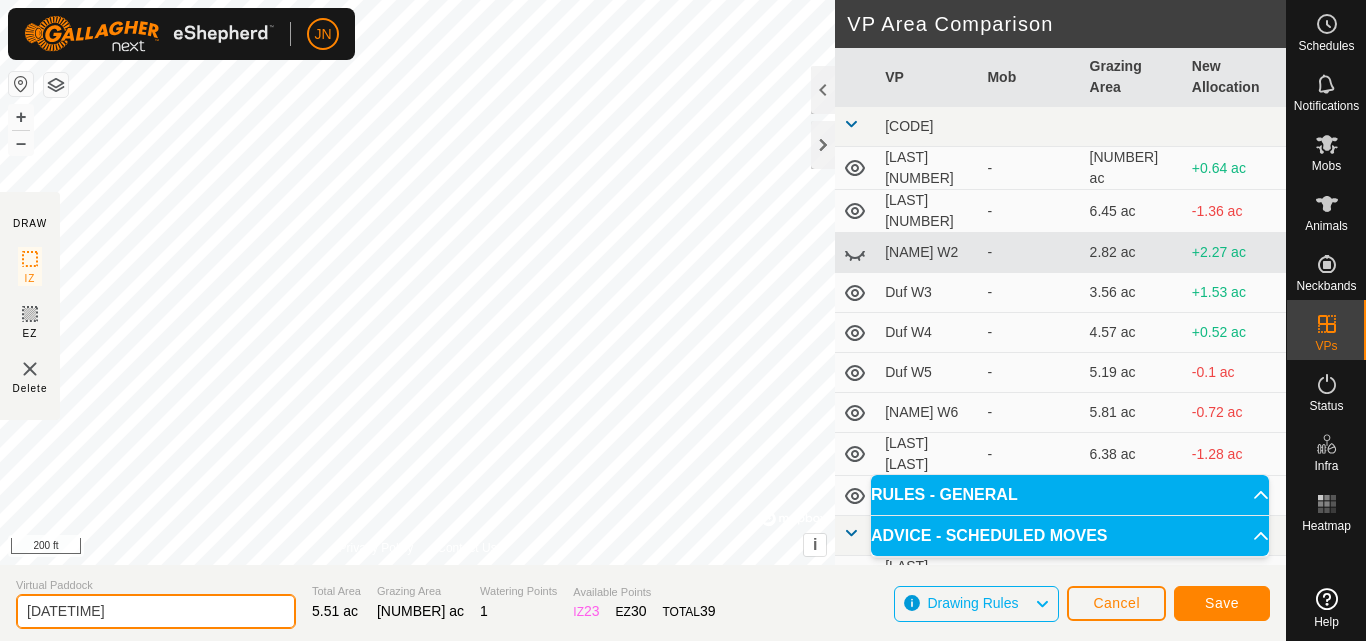 click on "[DATETIME]" 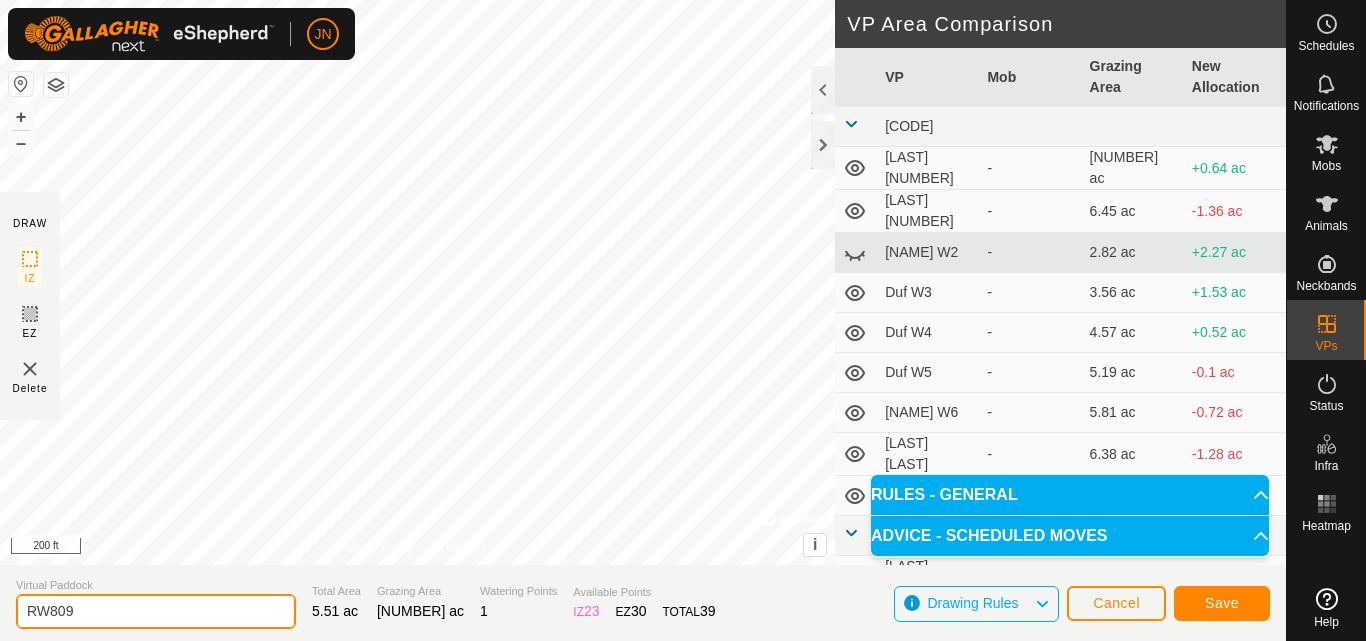 type on "RW809" 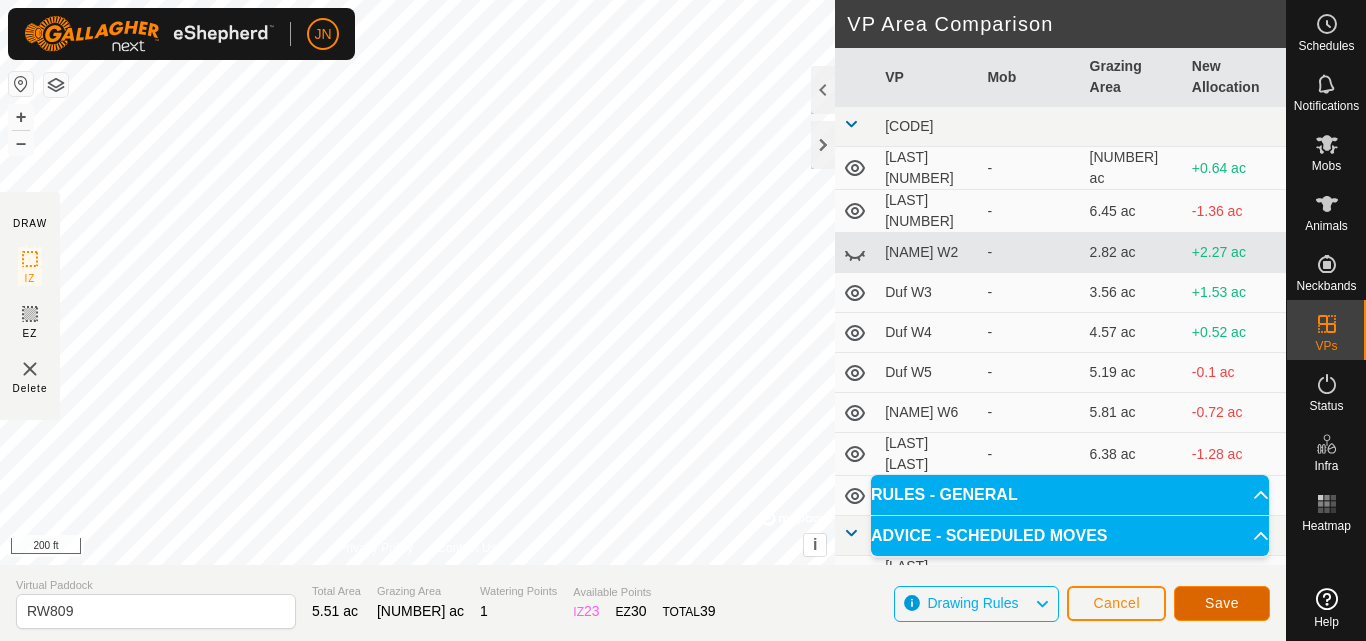 click on "Save" 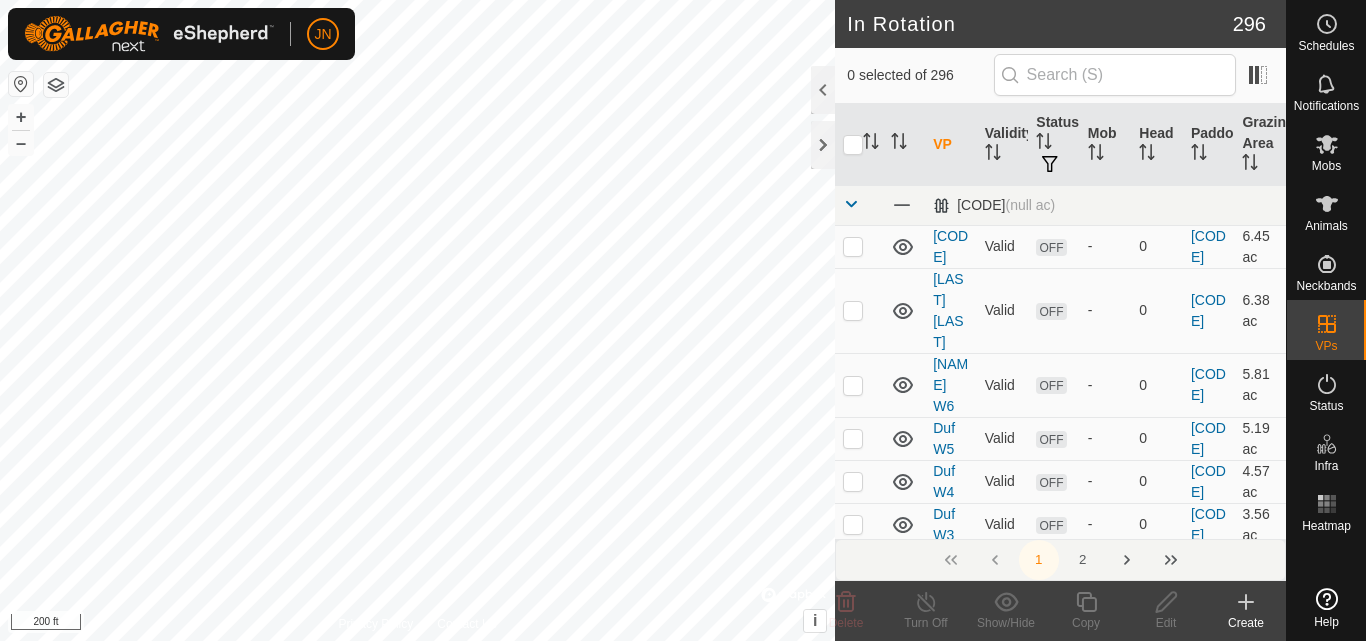click 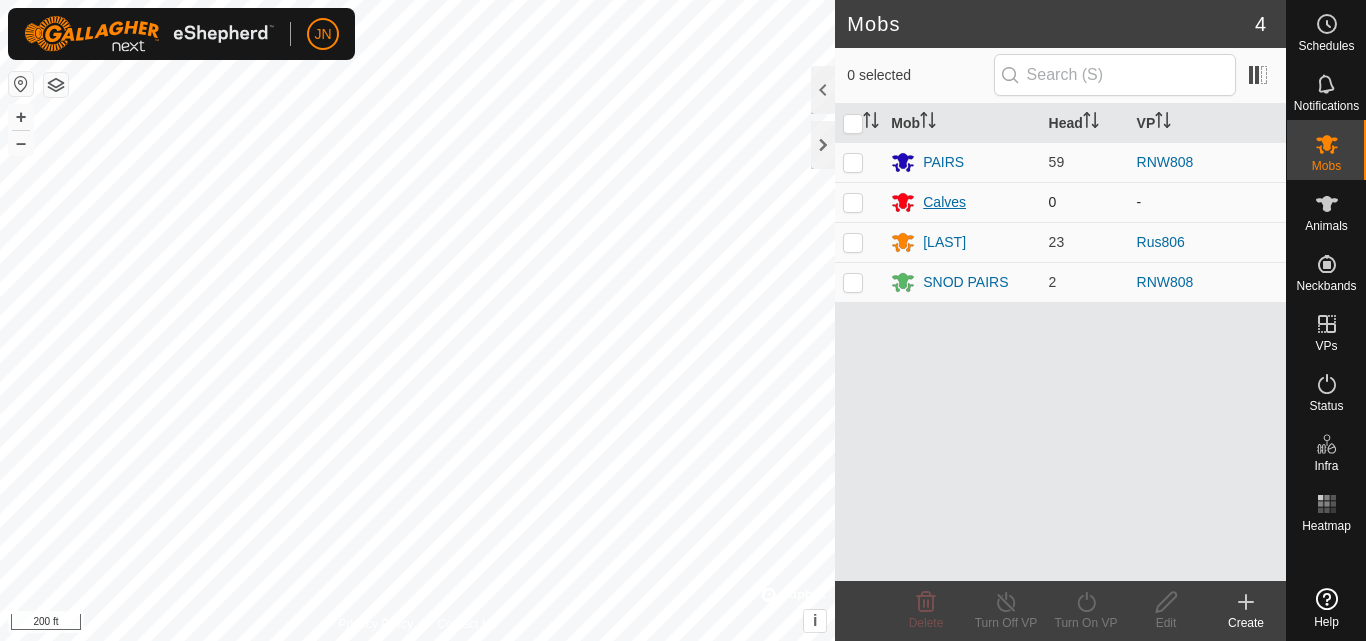 click 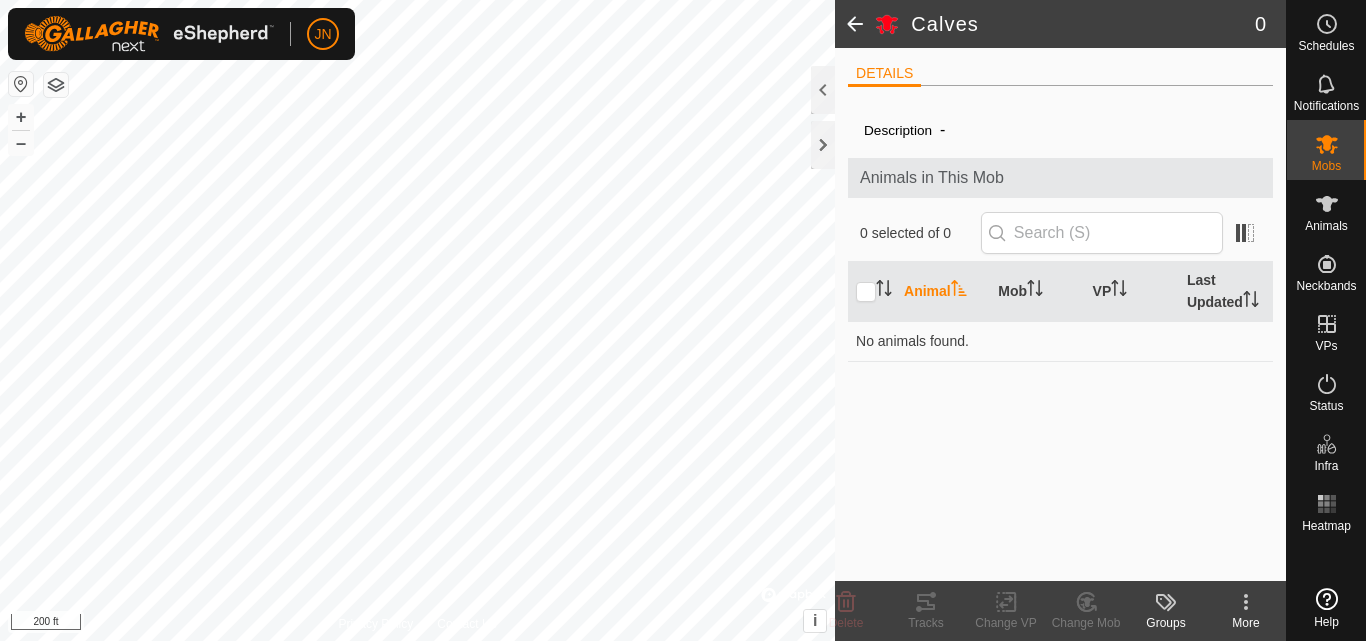 click 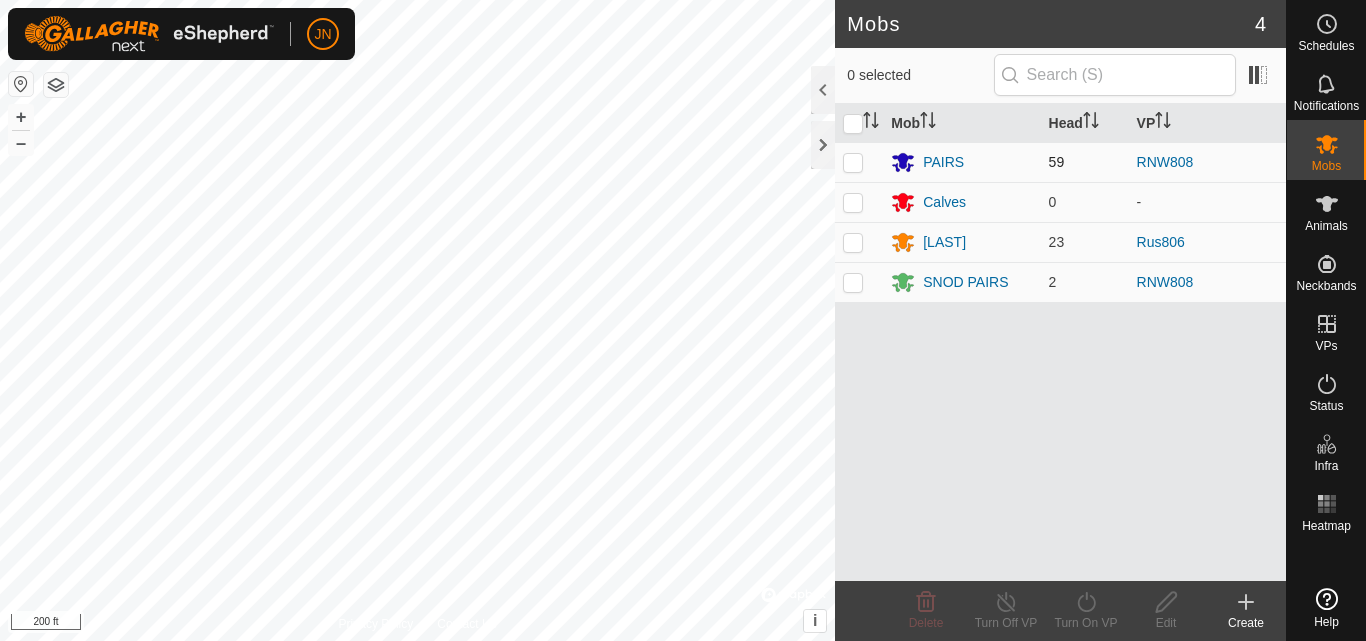 click at bounding box center (853, 162) 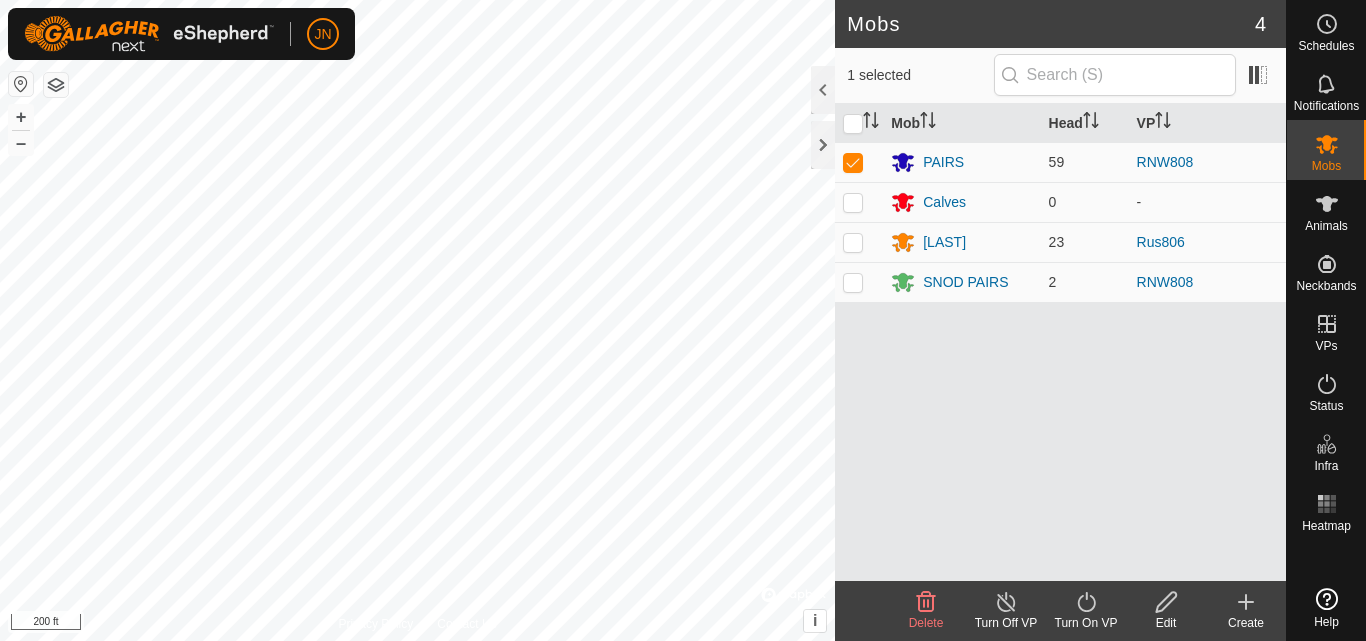 click 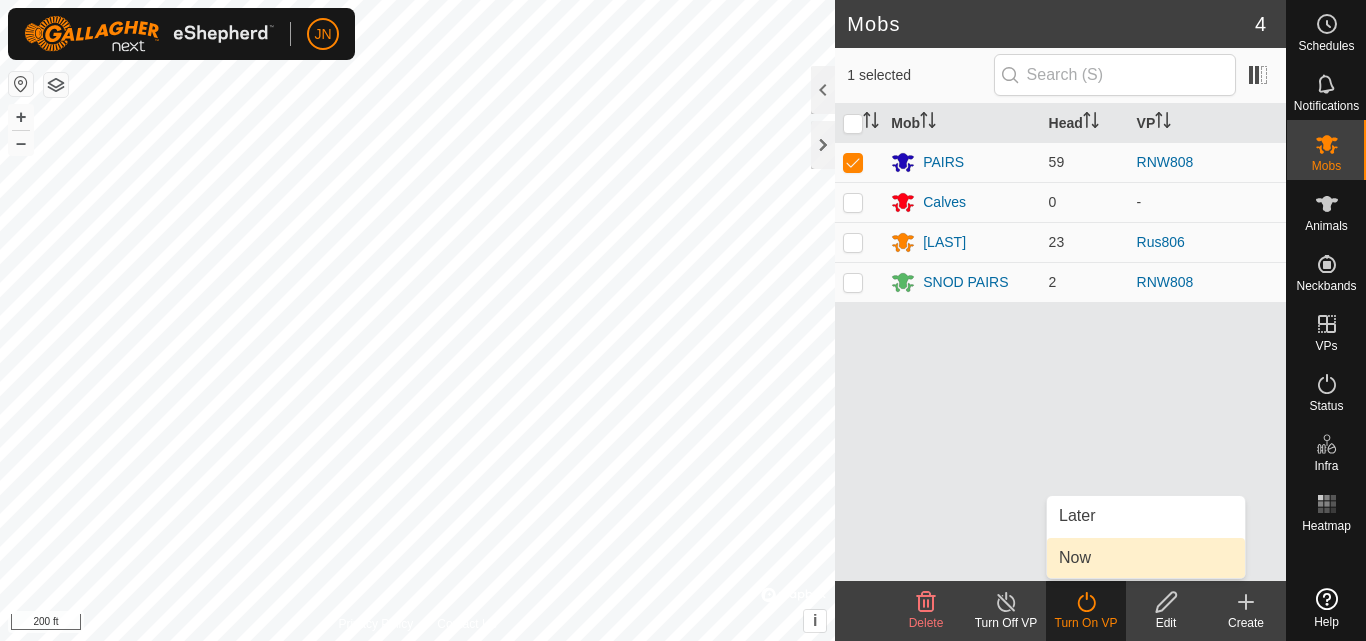 click on "Now" at bounding box center [1146, 558] 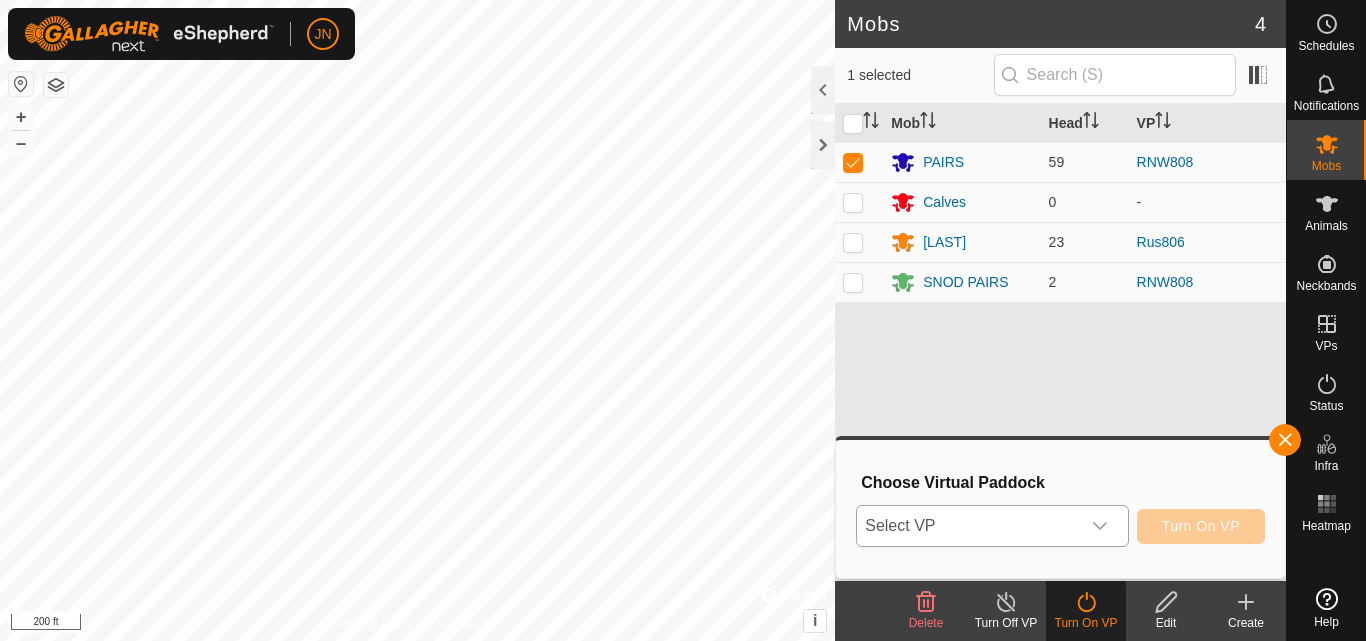 click on "Select VP" at bounding box center [968, 526] 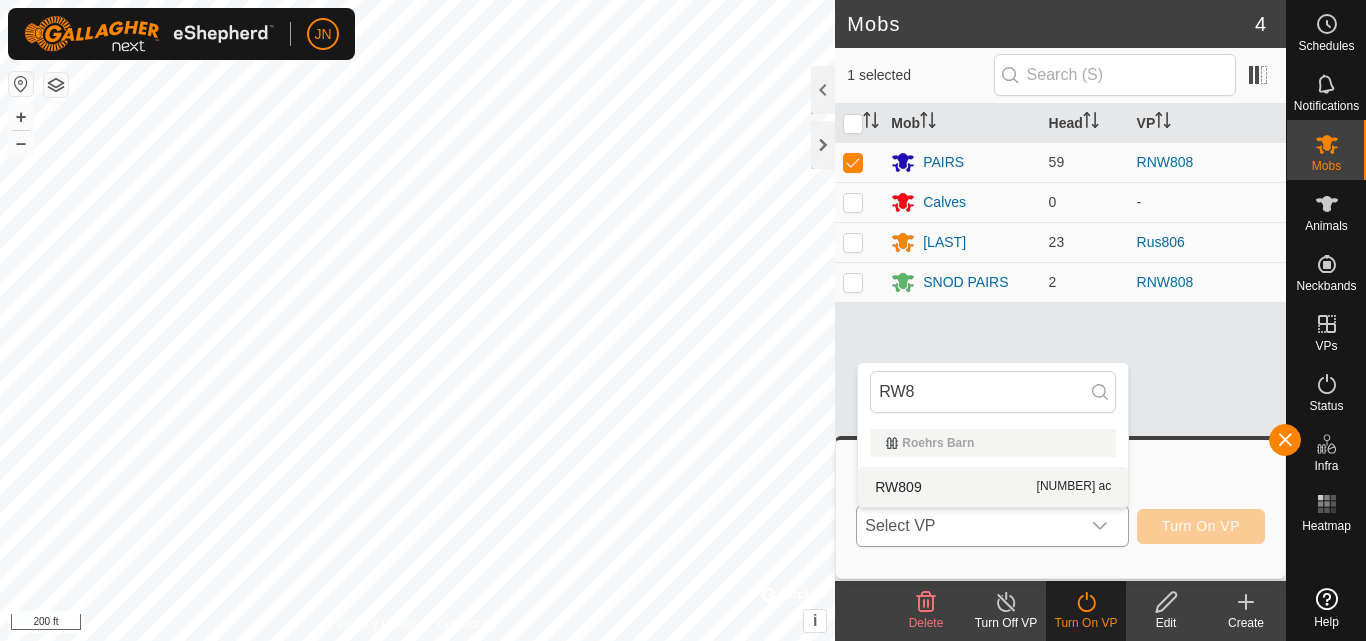 type on "RW8" 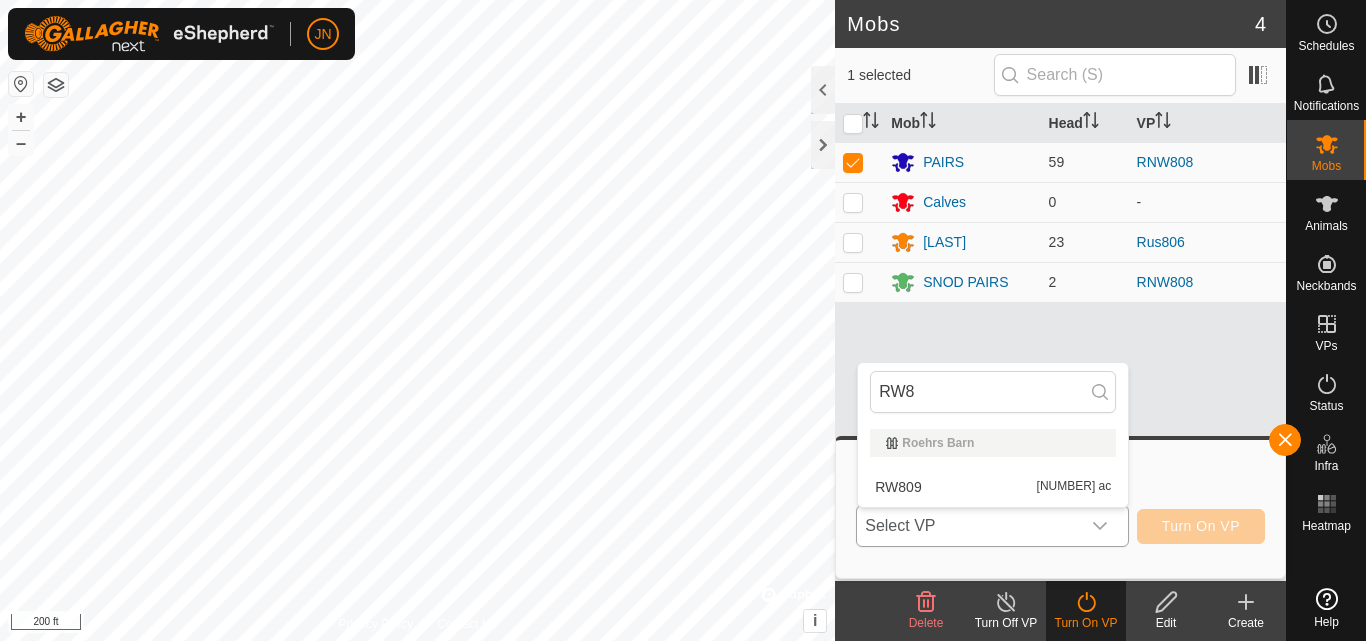 click on "RW809  5.09 ac" at bounding box center [993, 487] 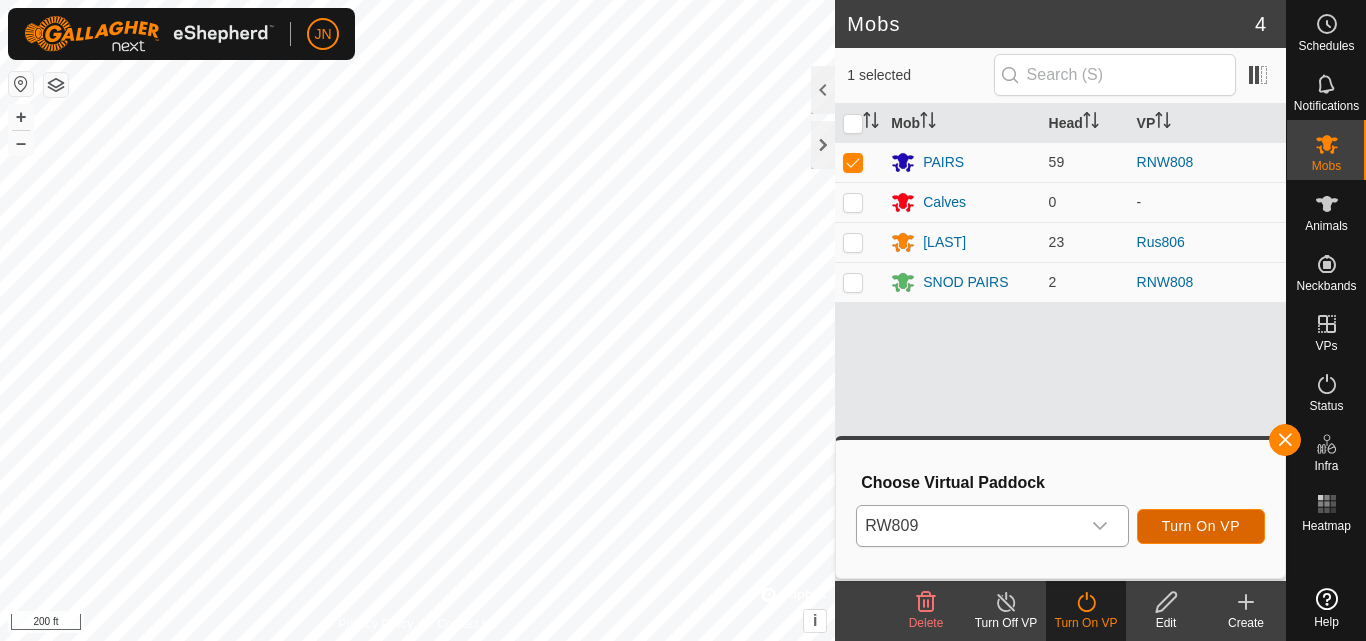 click on "Turn On VP" at bounding box center (1201, 526) 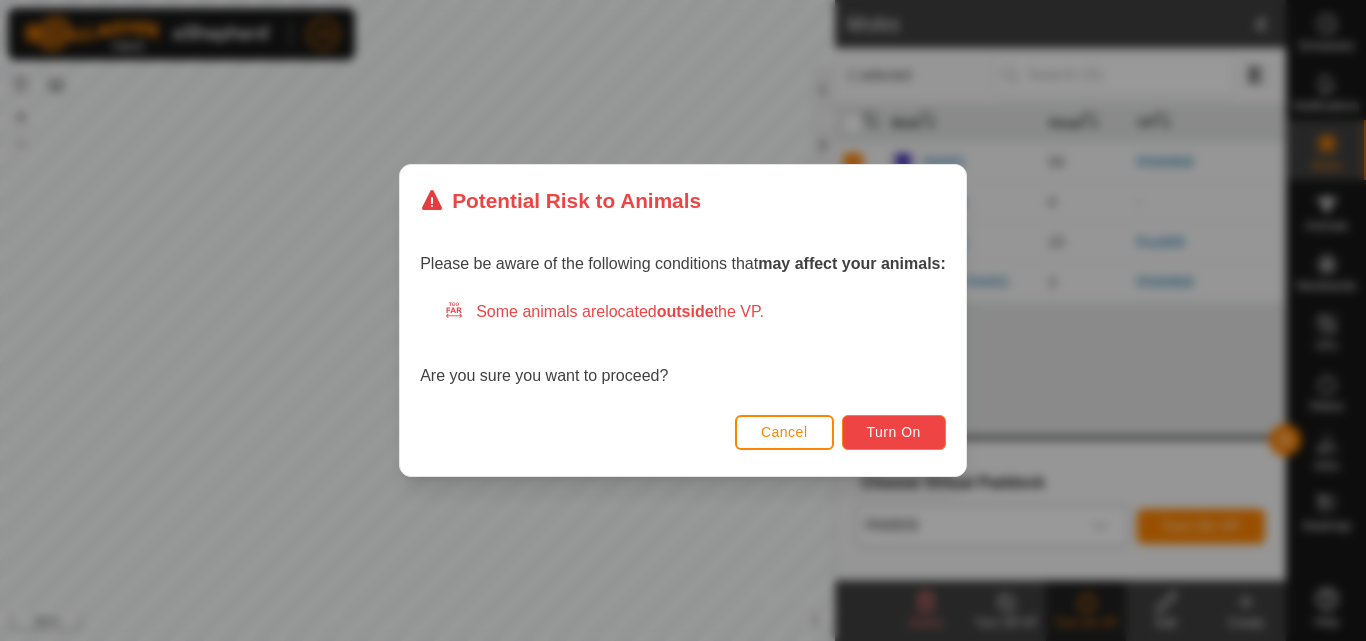 click on "Turn On" at bounding box center (894, 432) 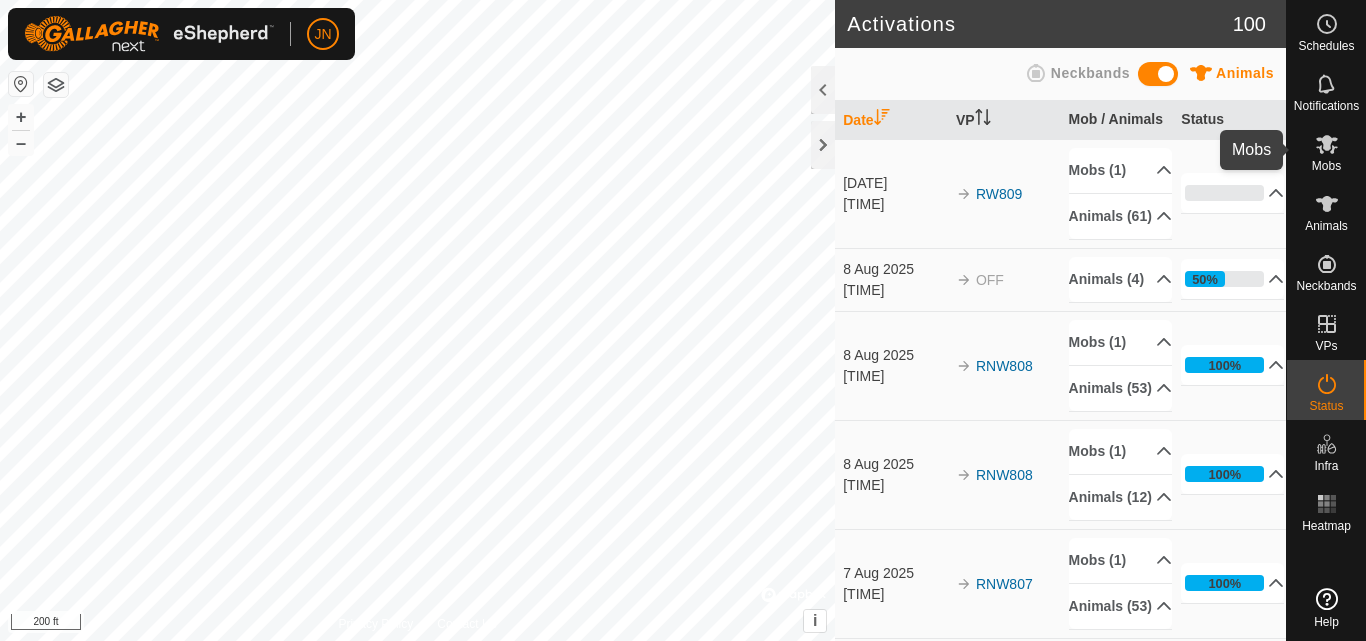 click 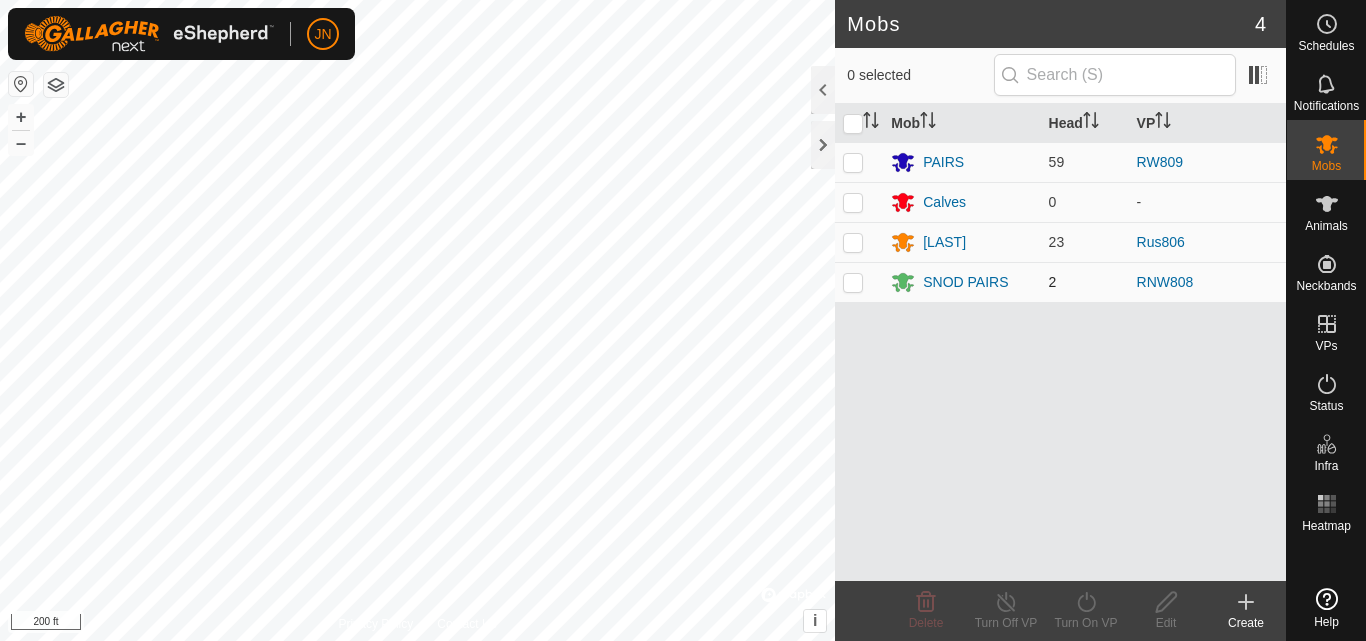 click at bounding box center (853, 282) 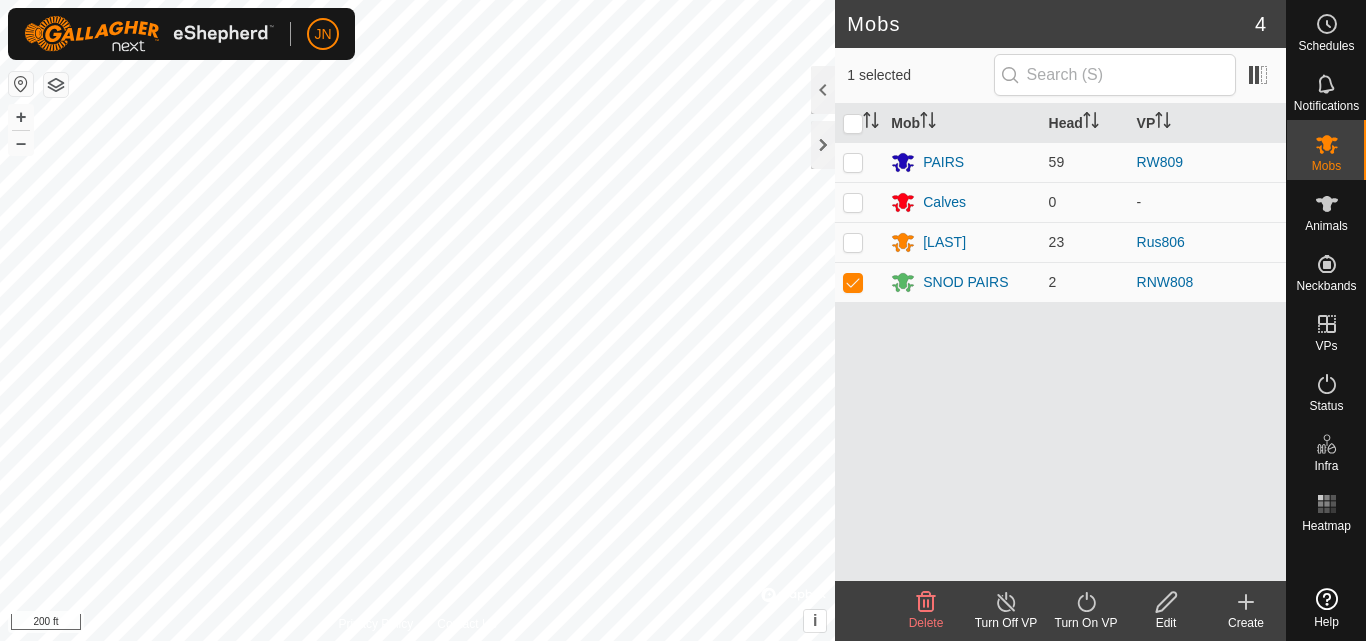 click 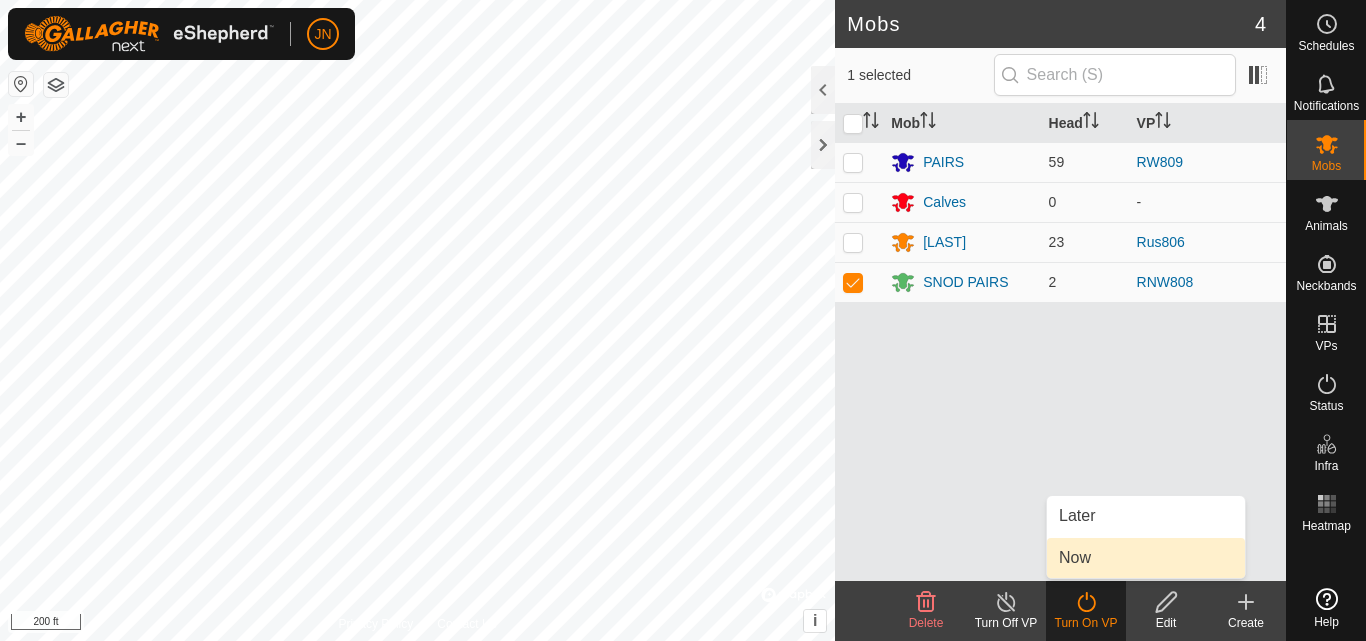 click on "Now" at bounding box center (1146, 558) 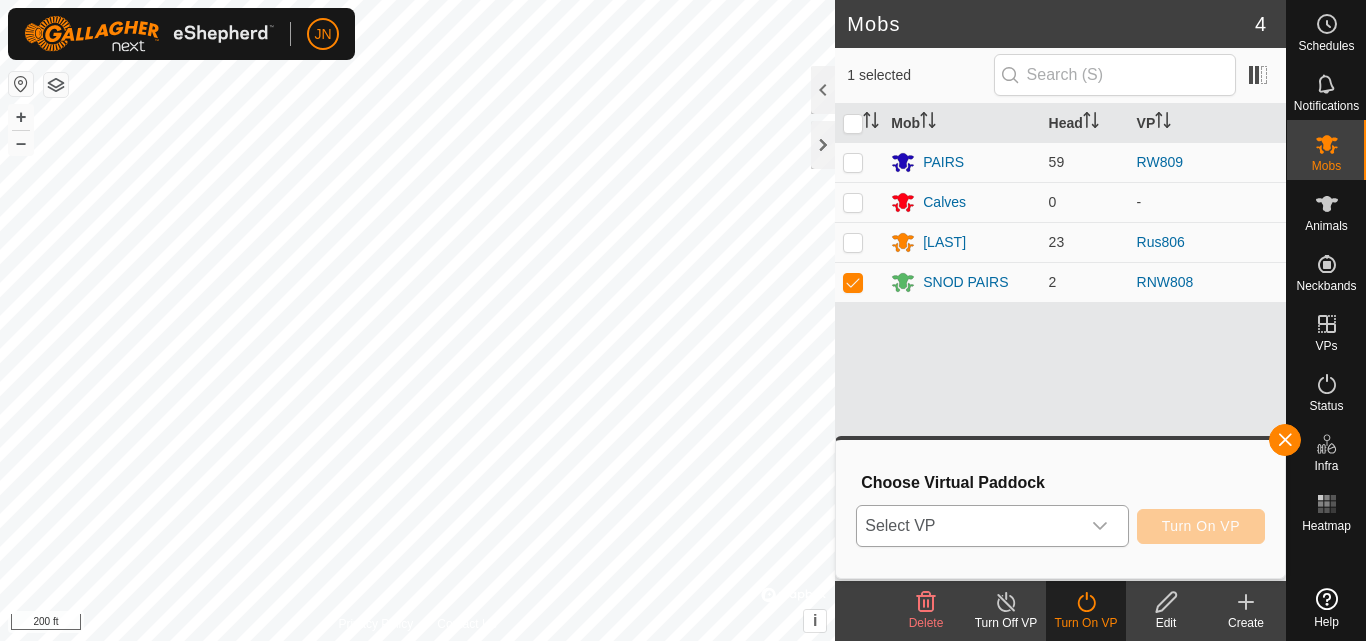click on "Select VP" at bounding box center (968, 526) 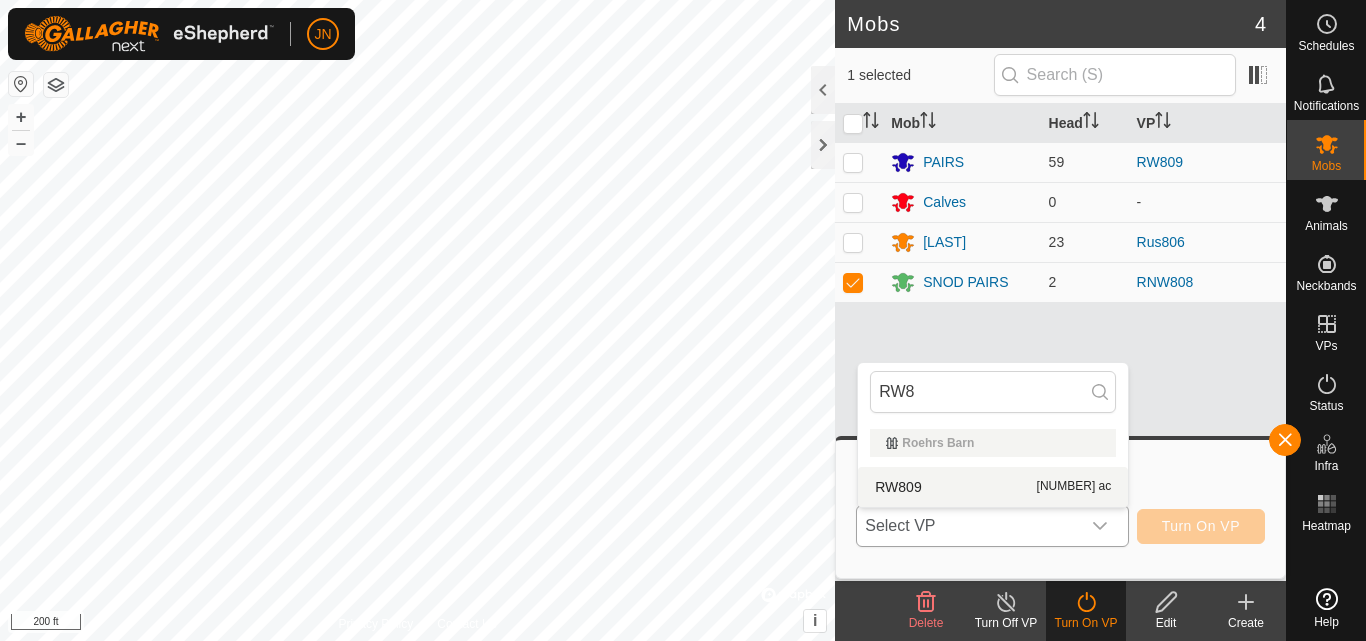 type on "RW8" 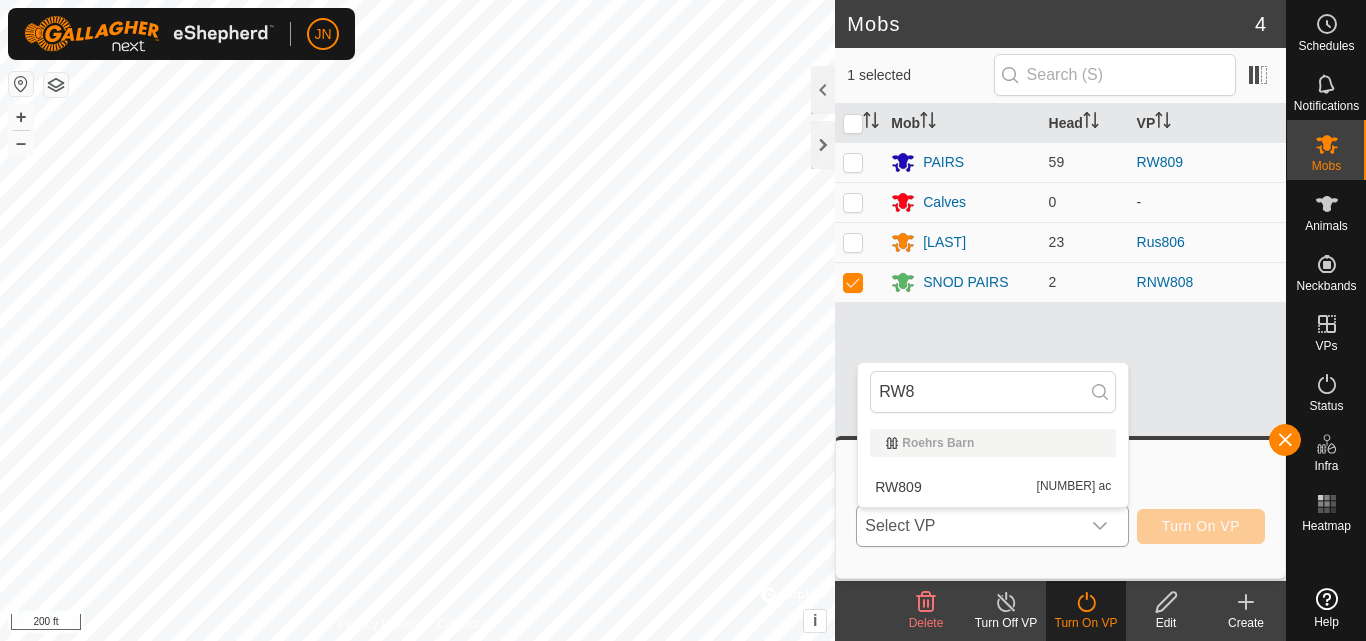 click on "RW809  5.09 ac" at bounding box center [993, 487] 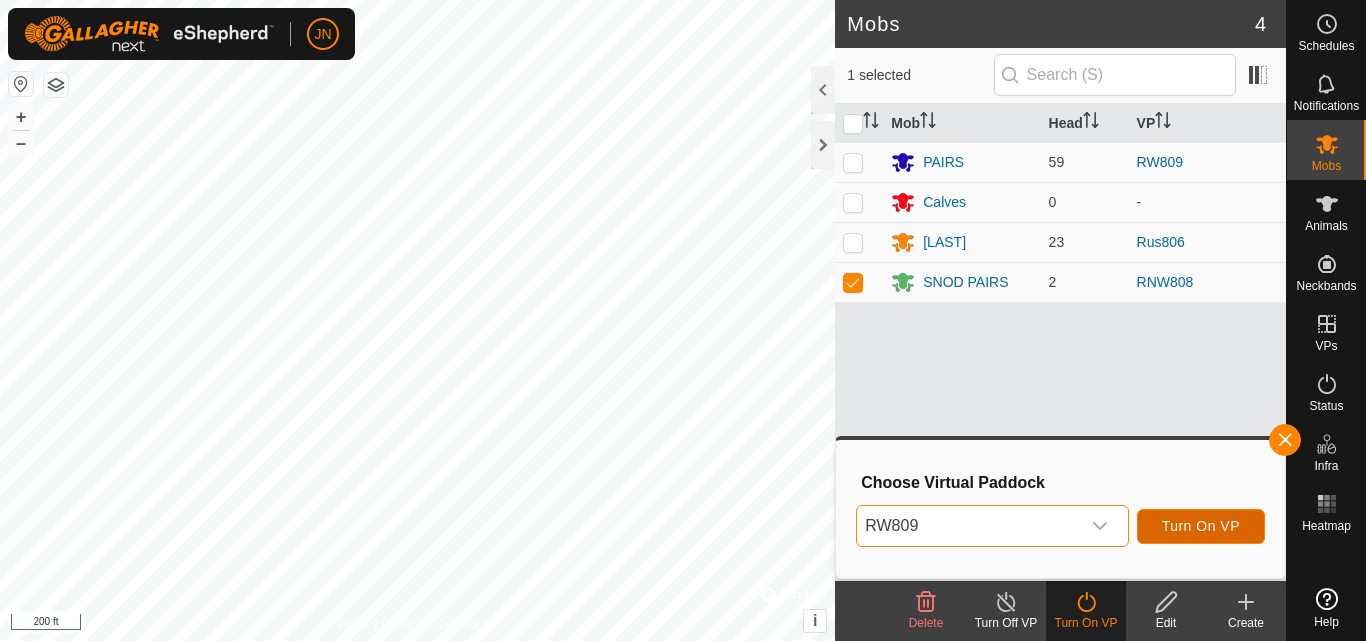 click on "Turn On VP" at bounding box center (1201, 526) 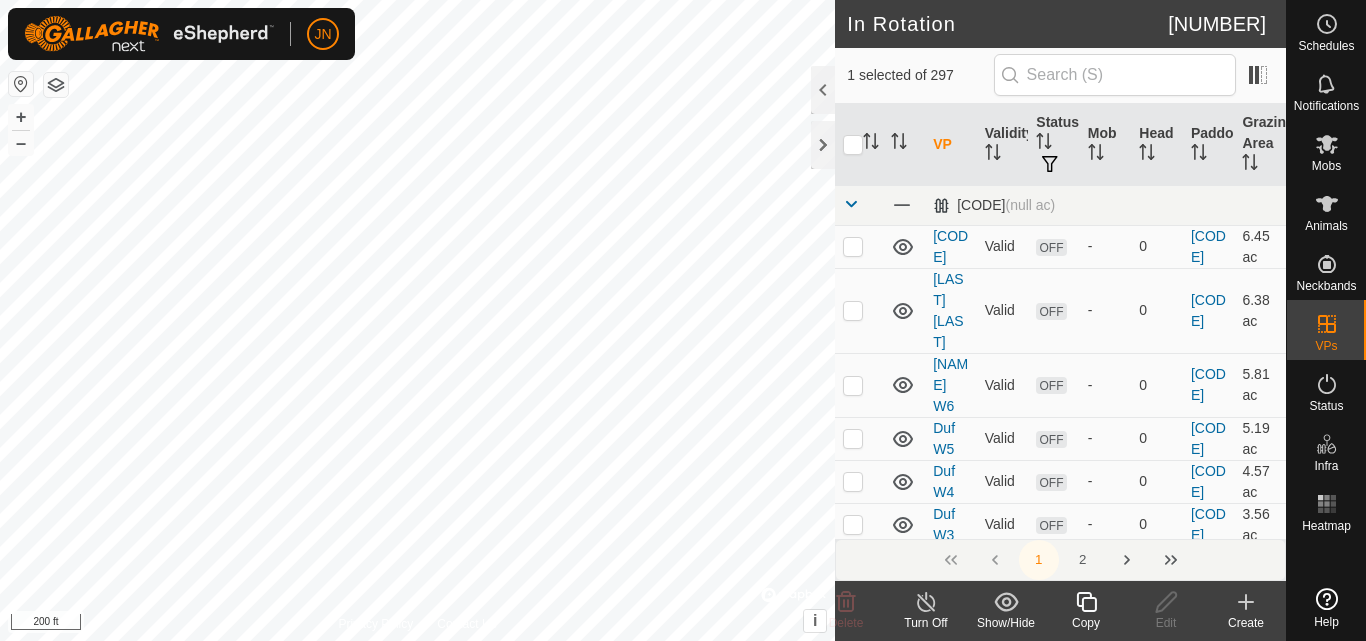 click 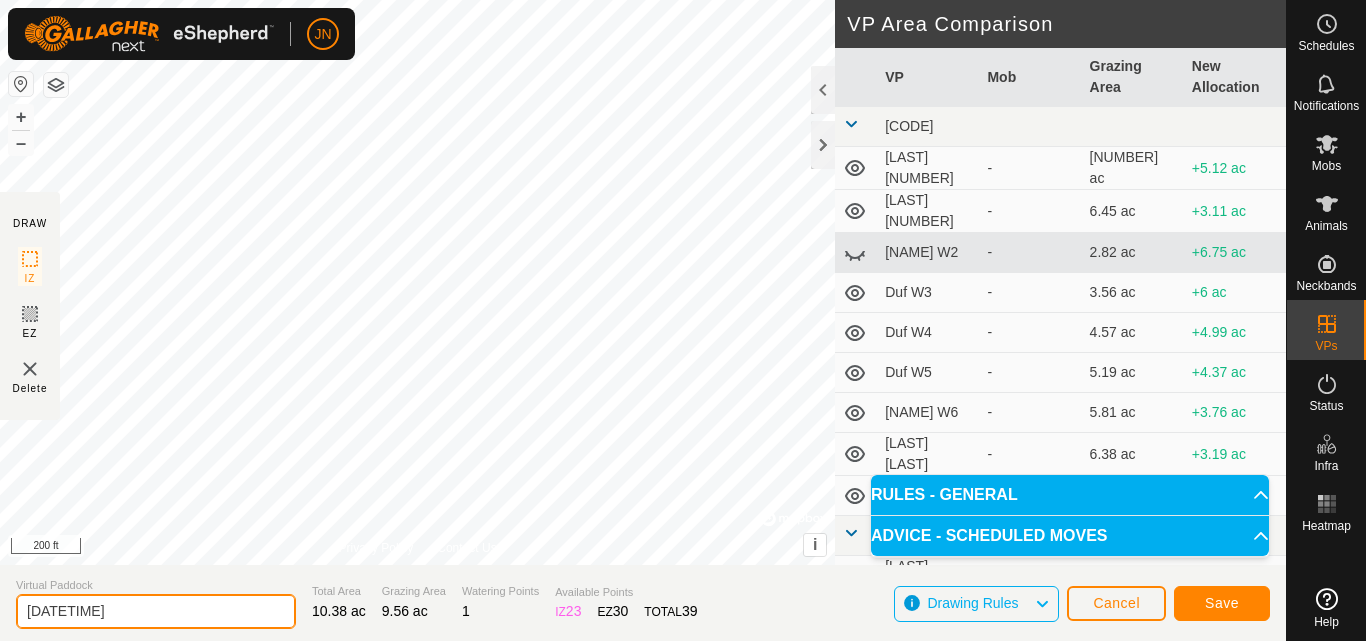 click on "[DATETIME]" 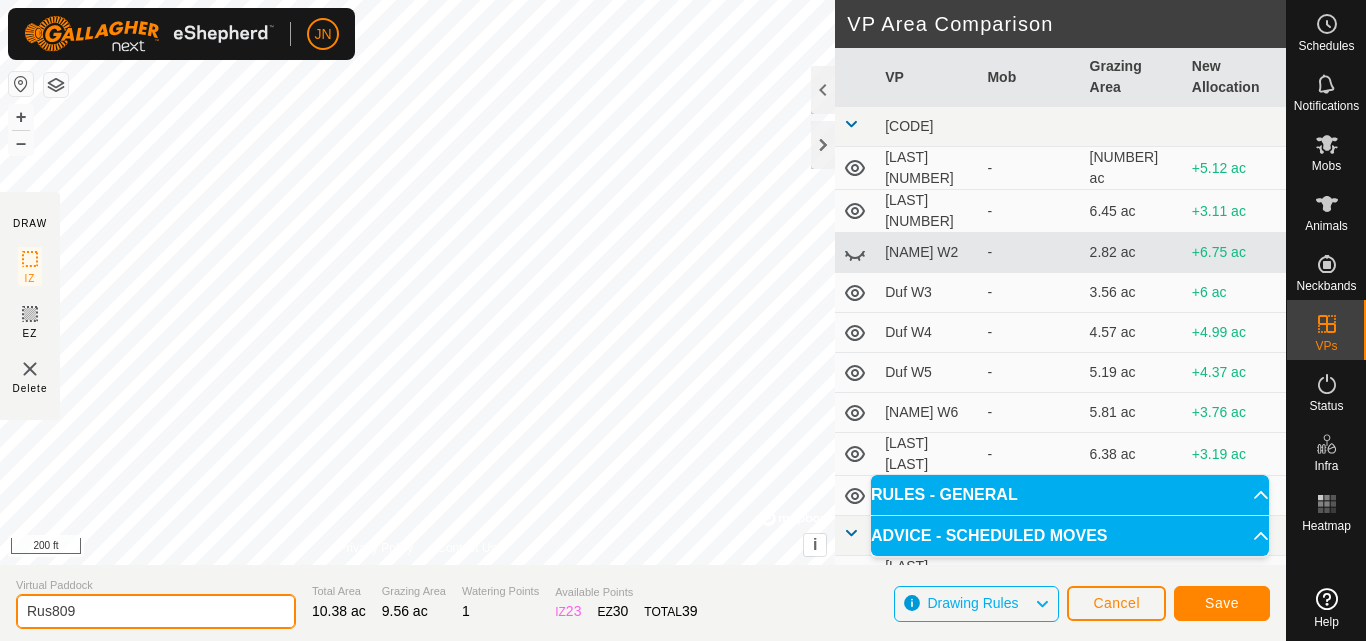 type on "Rus809" 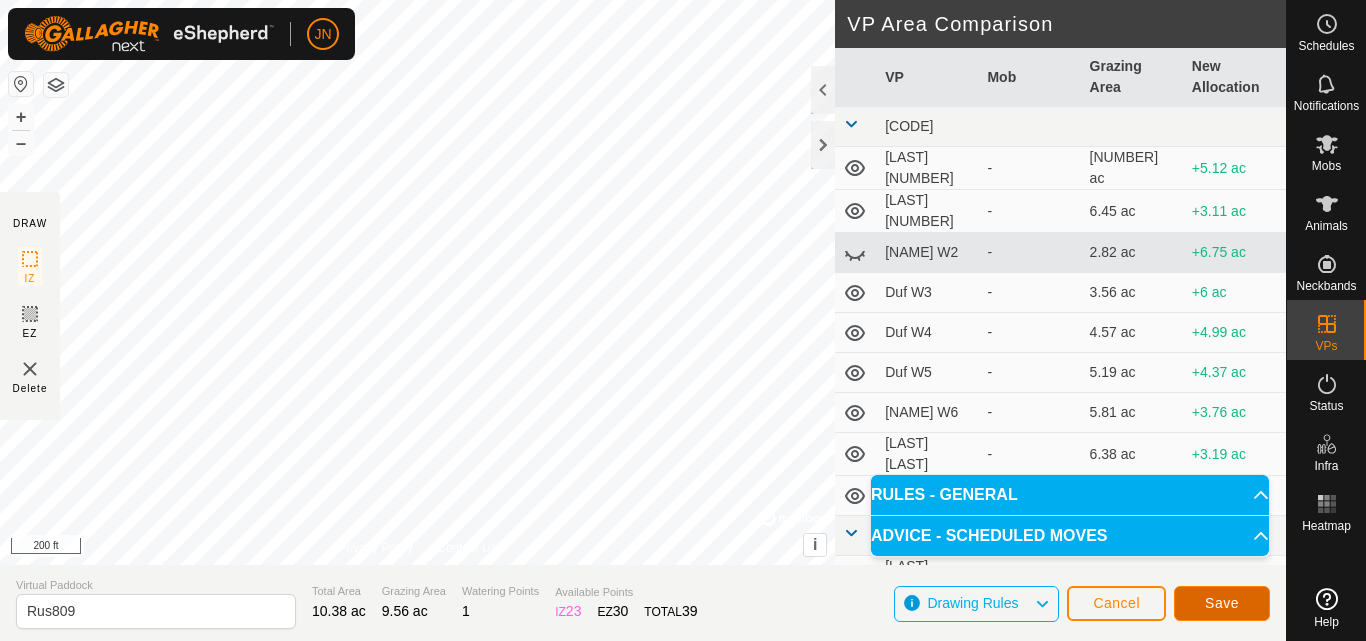 click on "Save" 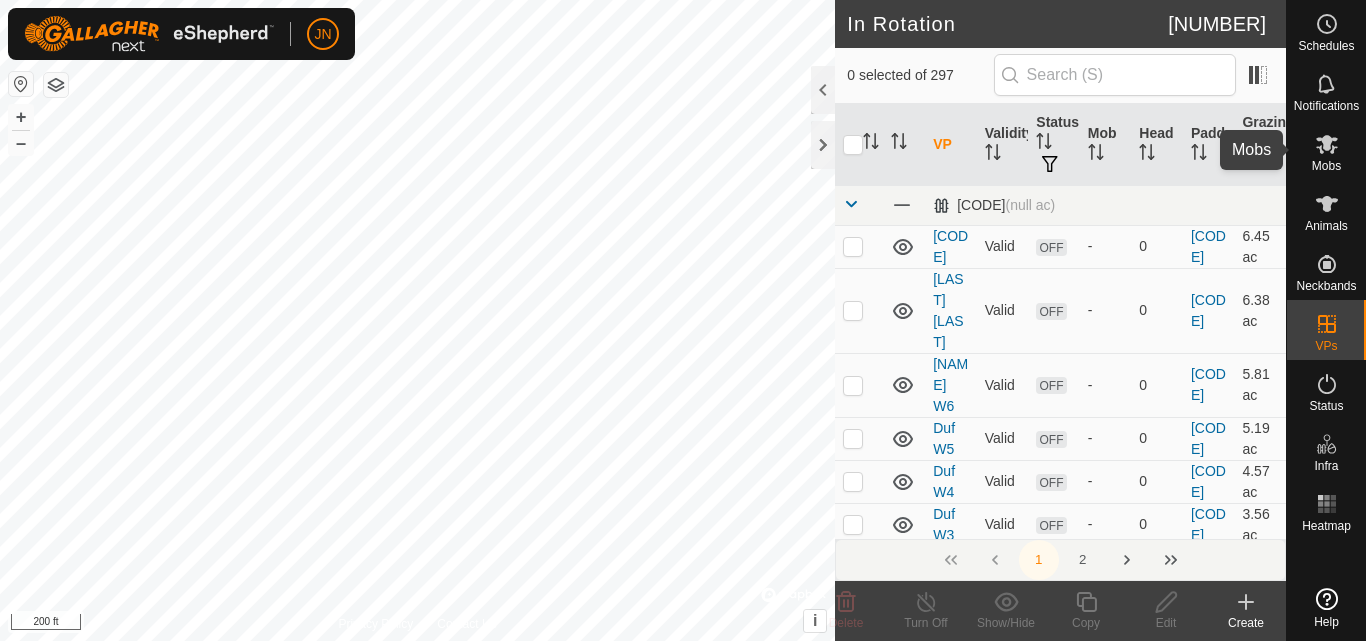 click 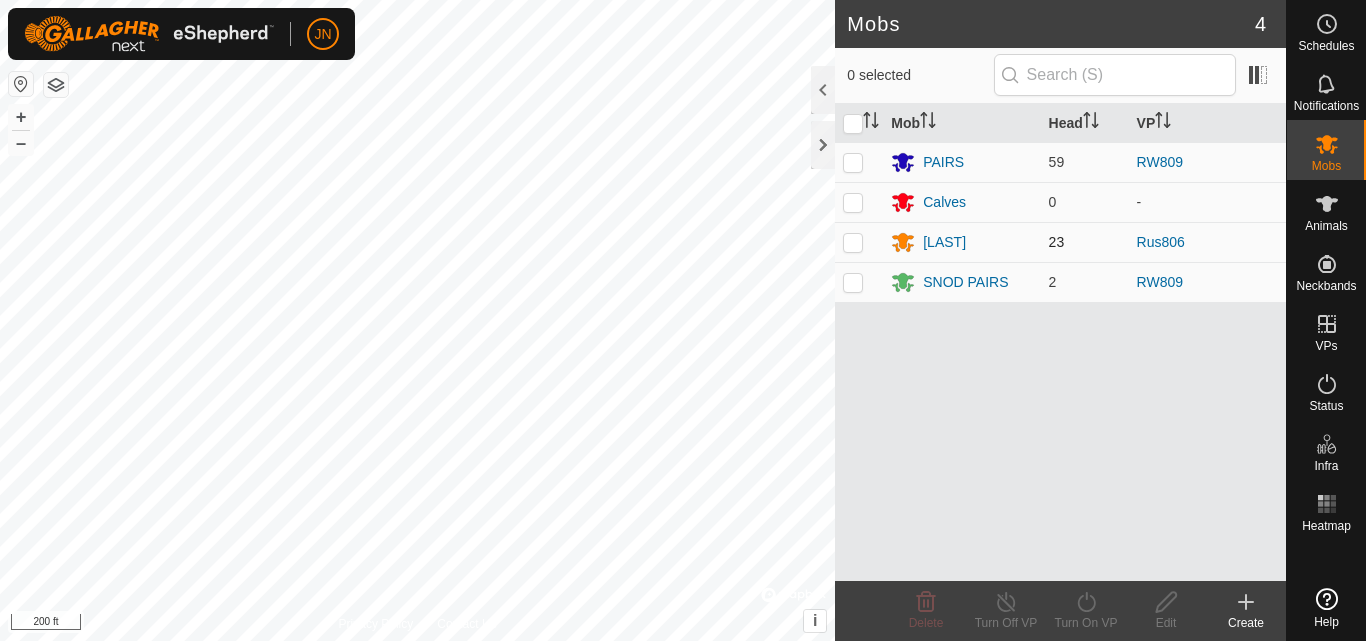click at bounding box center [853, 242] 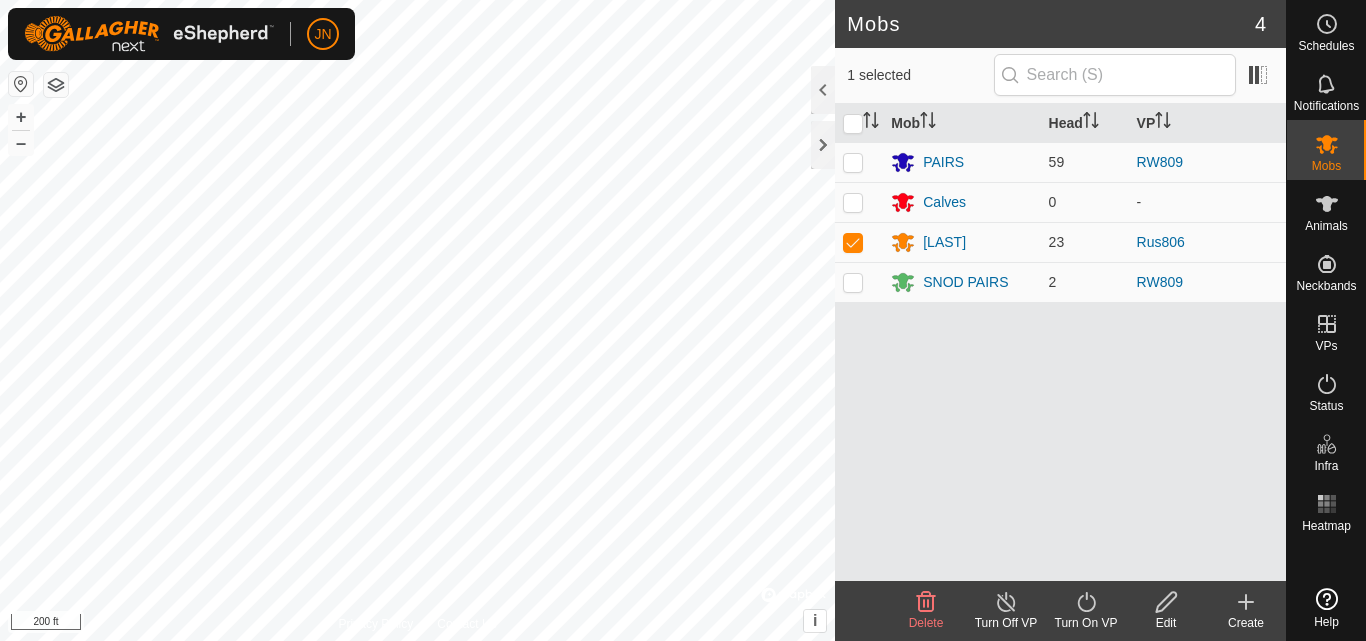 click 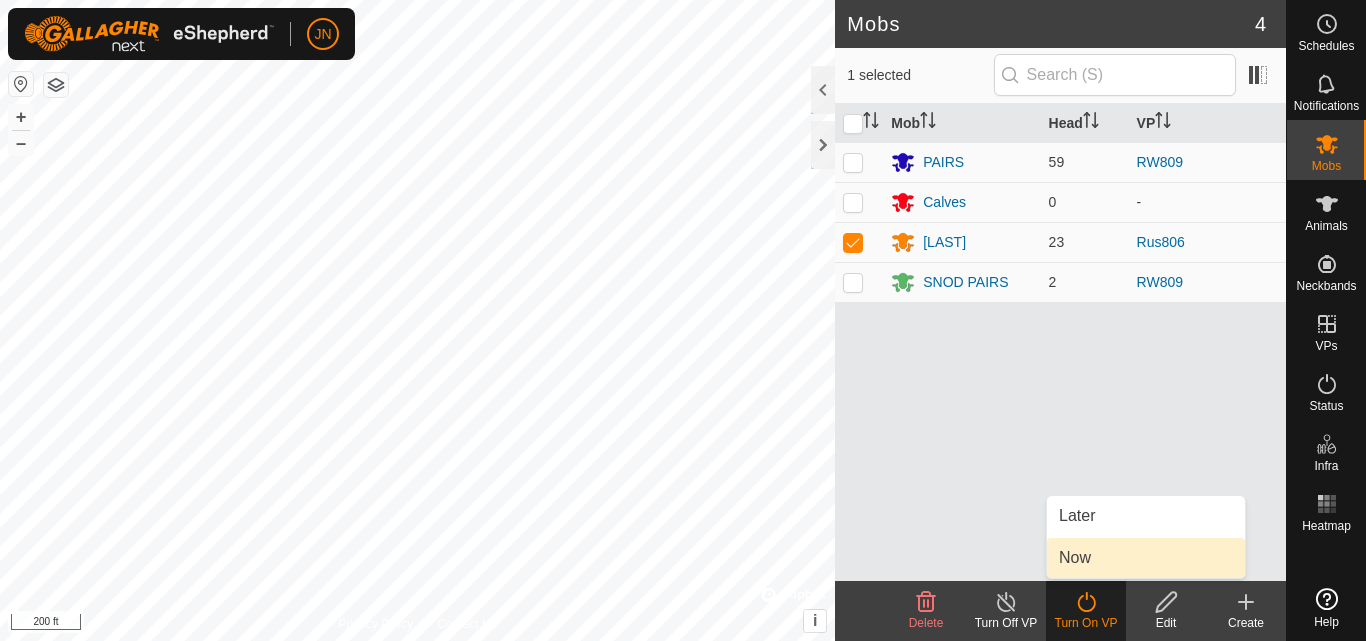click on "Now" at bounding box center [1146, 558] 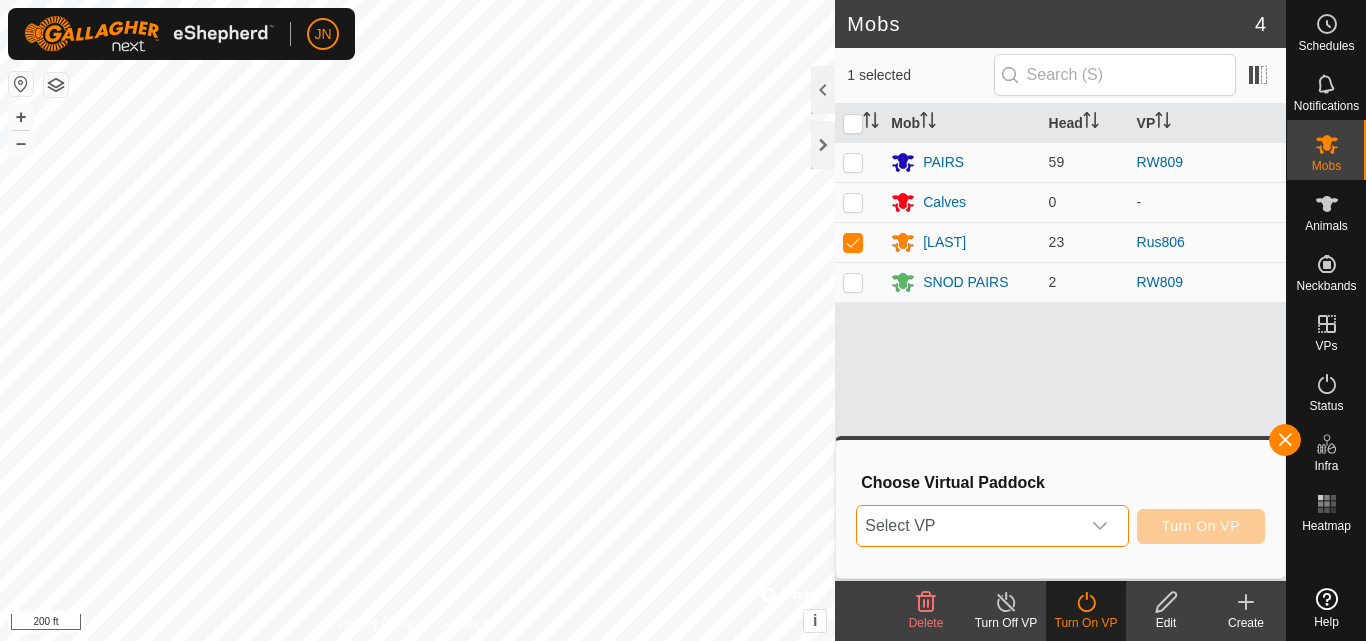 click on "Select VP" at bounding box center [968, 526] 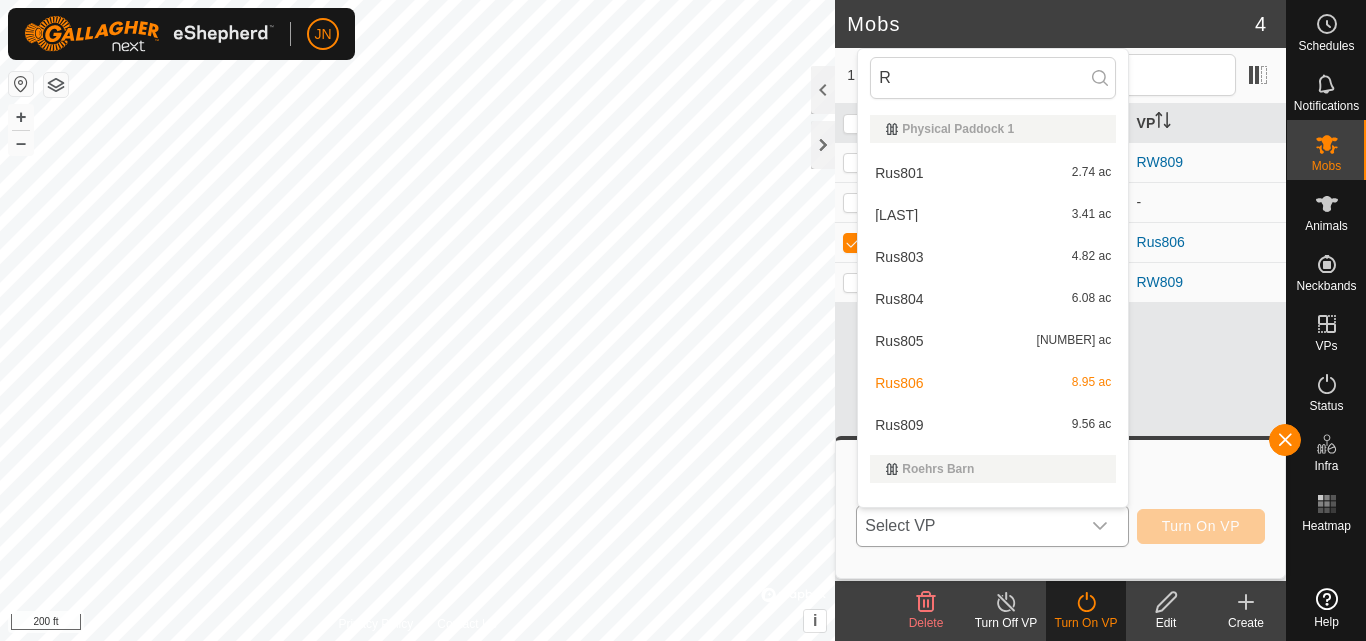 type on "Ru" 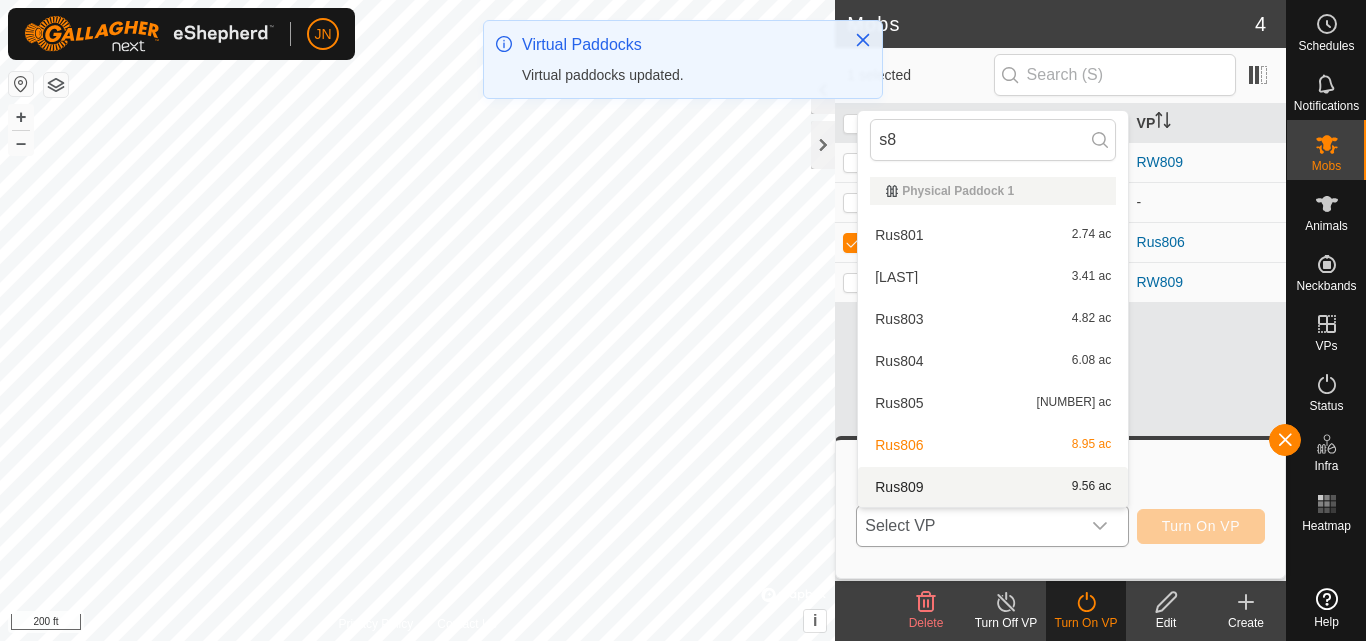 type on "s8" 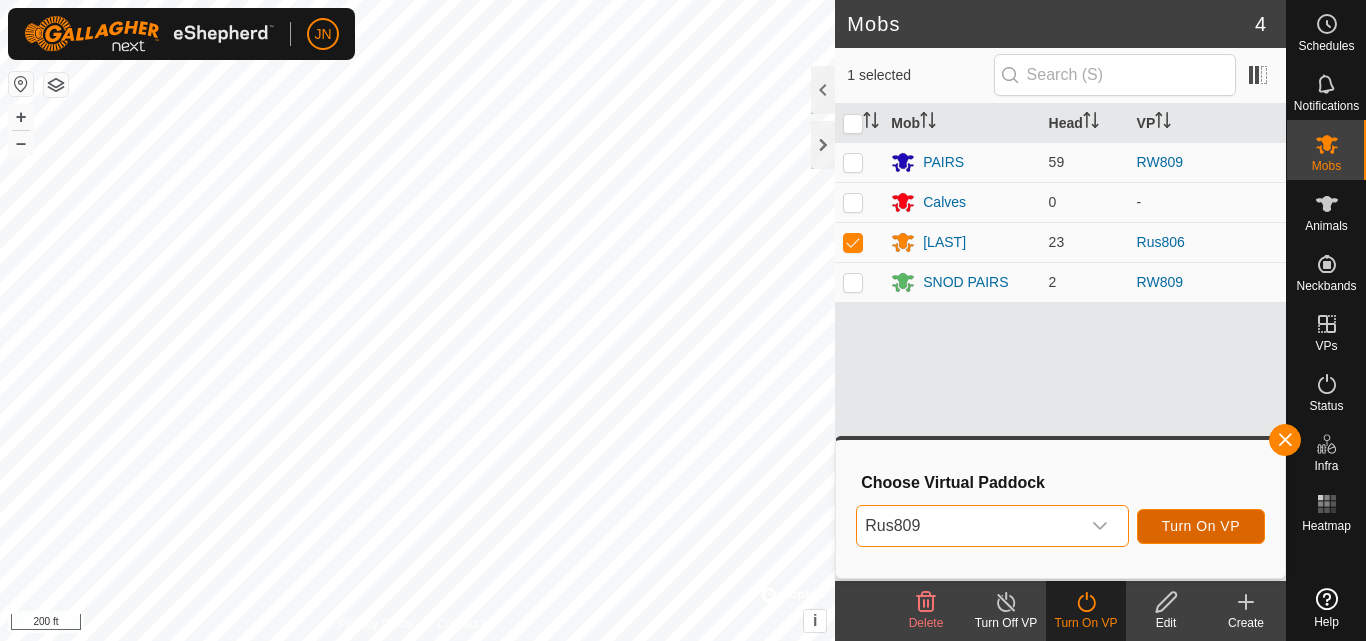 click on "Turn On VP" at bounding box center (1201, 526) 